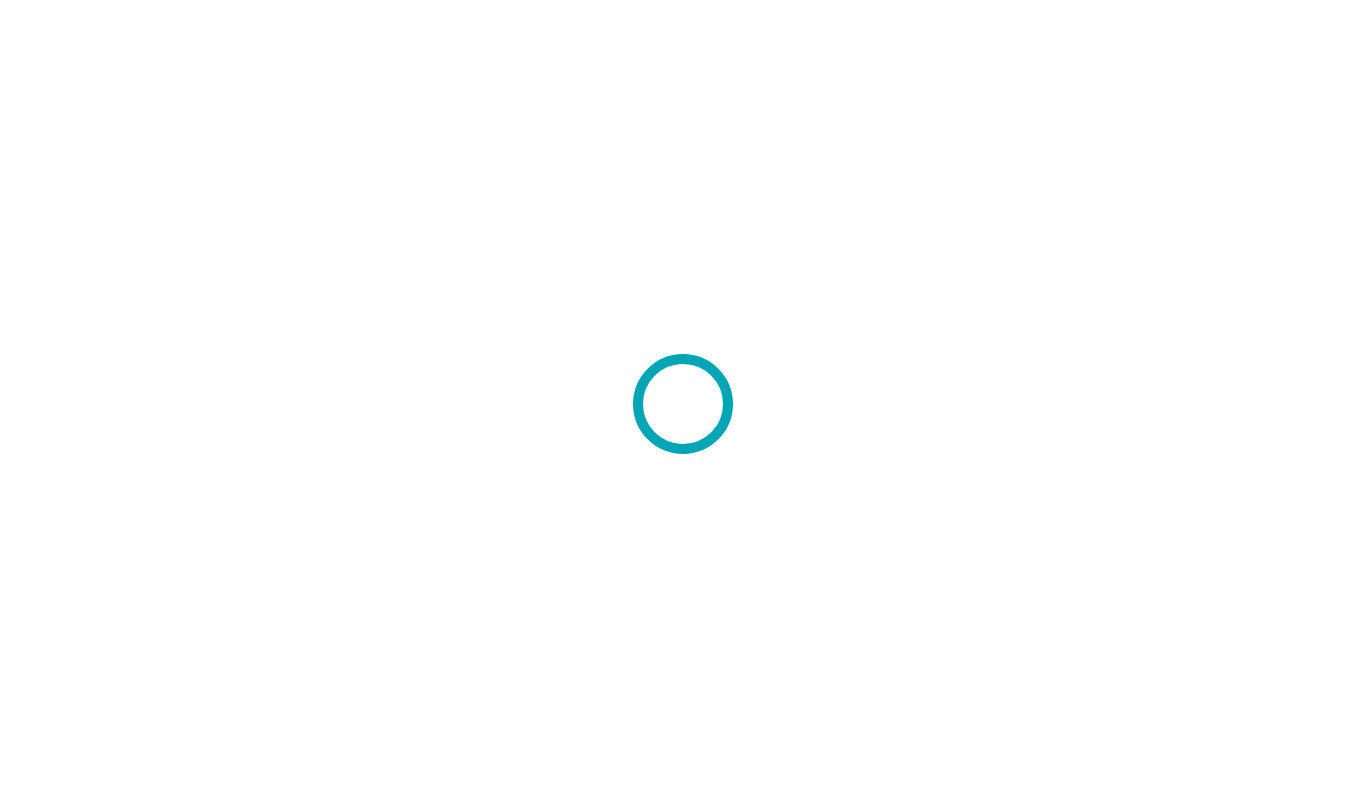 scroll, scrollTop: 0, scrollLeft: 0, axis: both 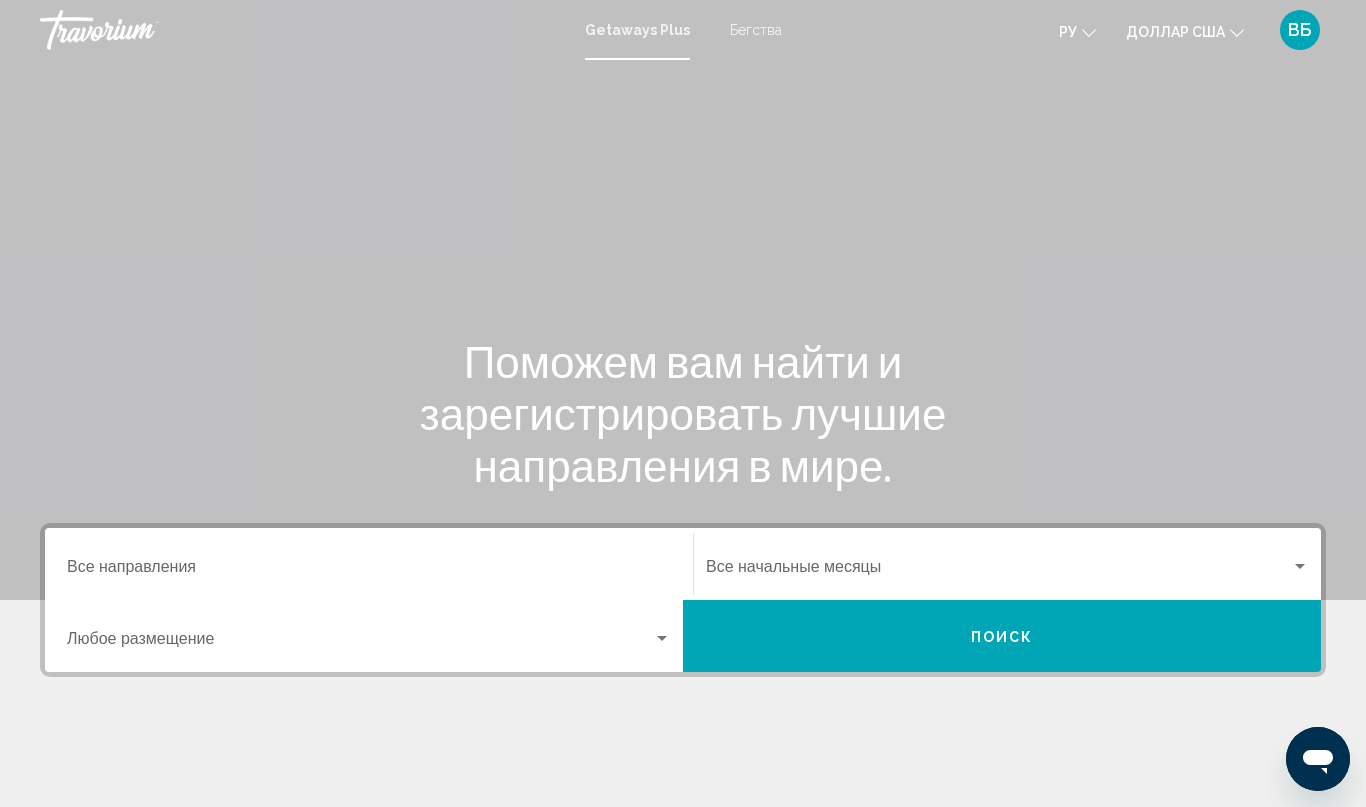 click on "Место назначения Все направления" at bounding box center [369, 571] 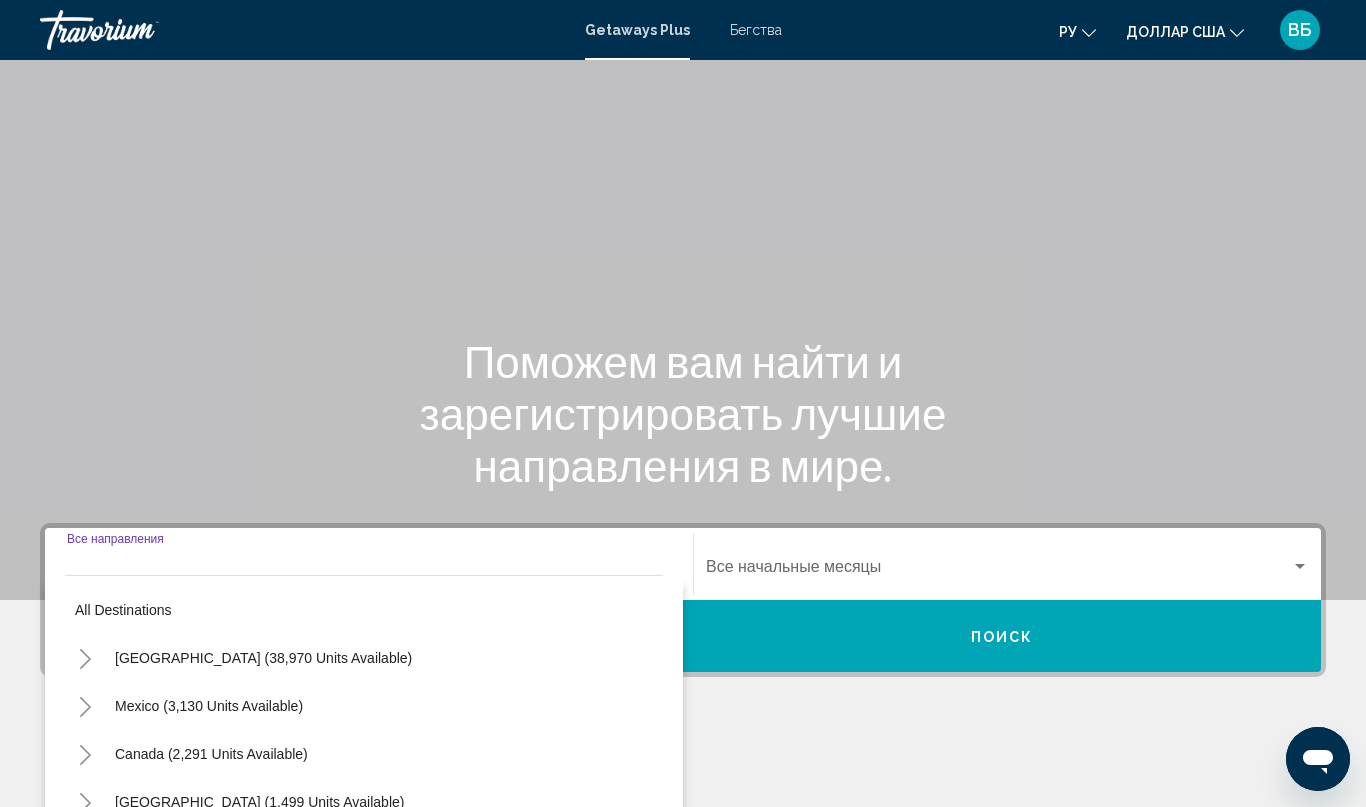 scroll, scrollTop: 315, scrollLeft: 0, axis: vertical 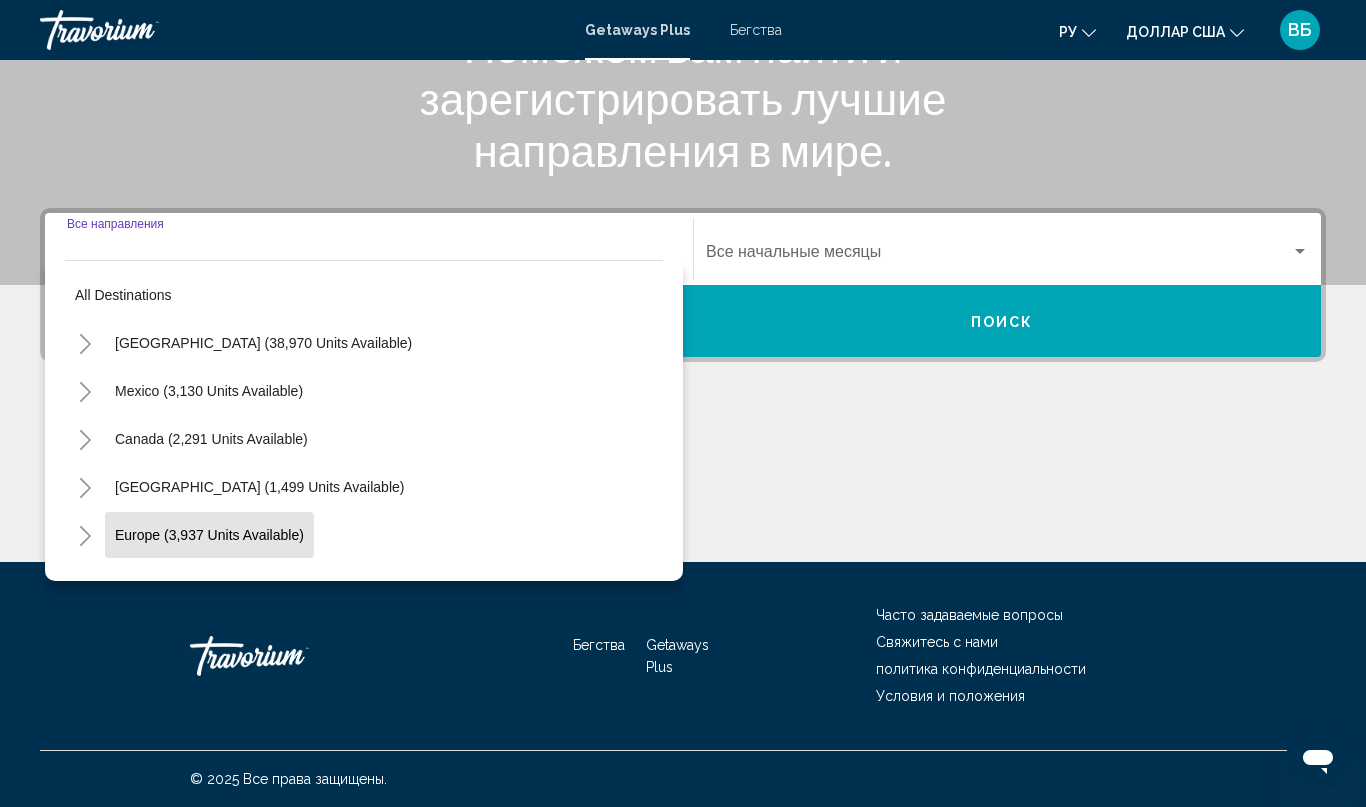 click on "Europe (3,937 units available)" at bounding box center [208, 583] 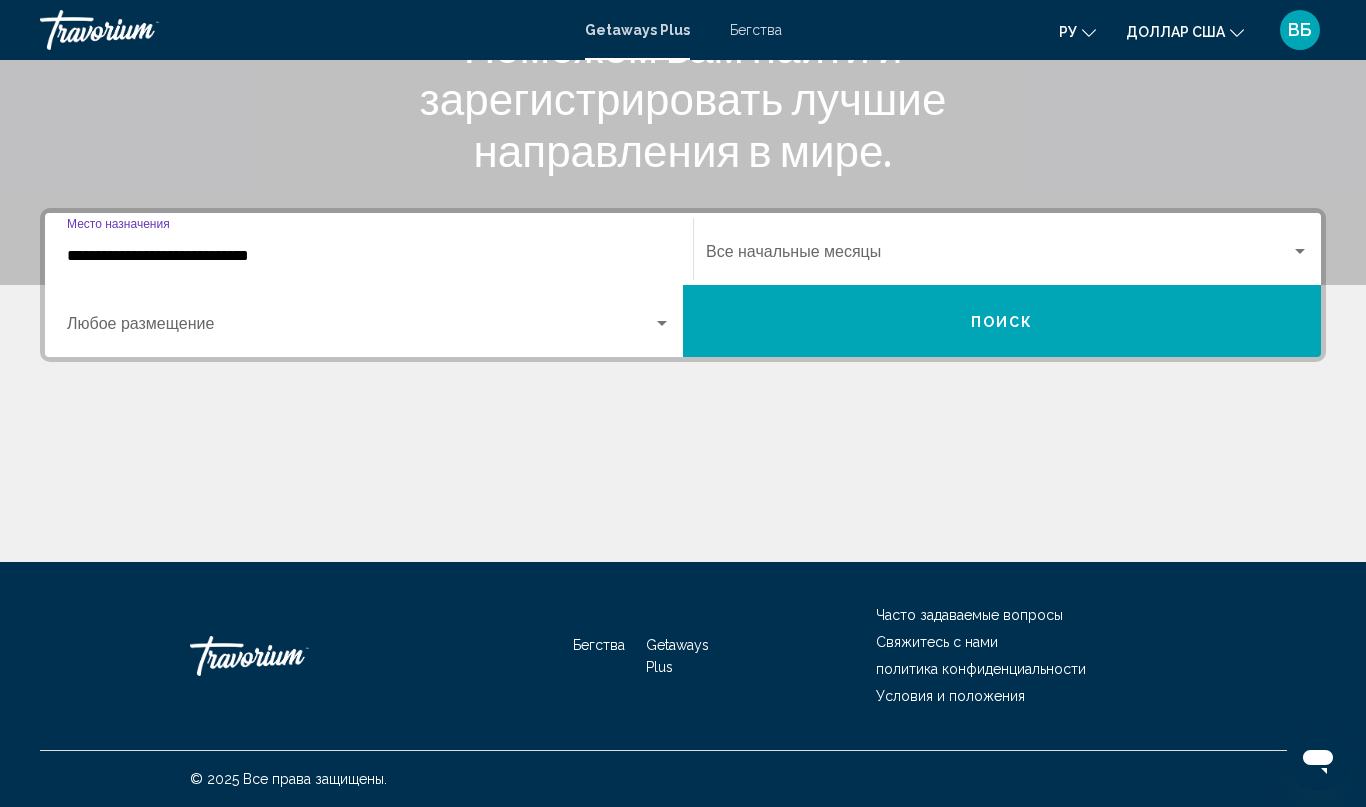 click on "Занятость Любое размещение" at bounding box center (369, 321) 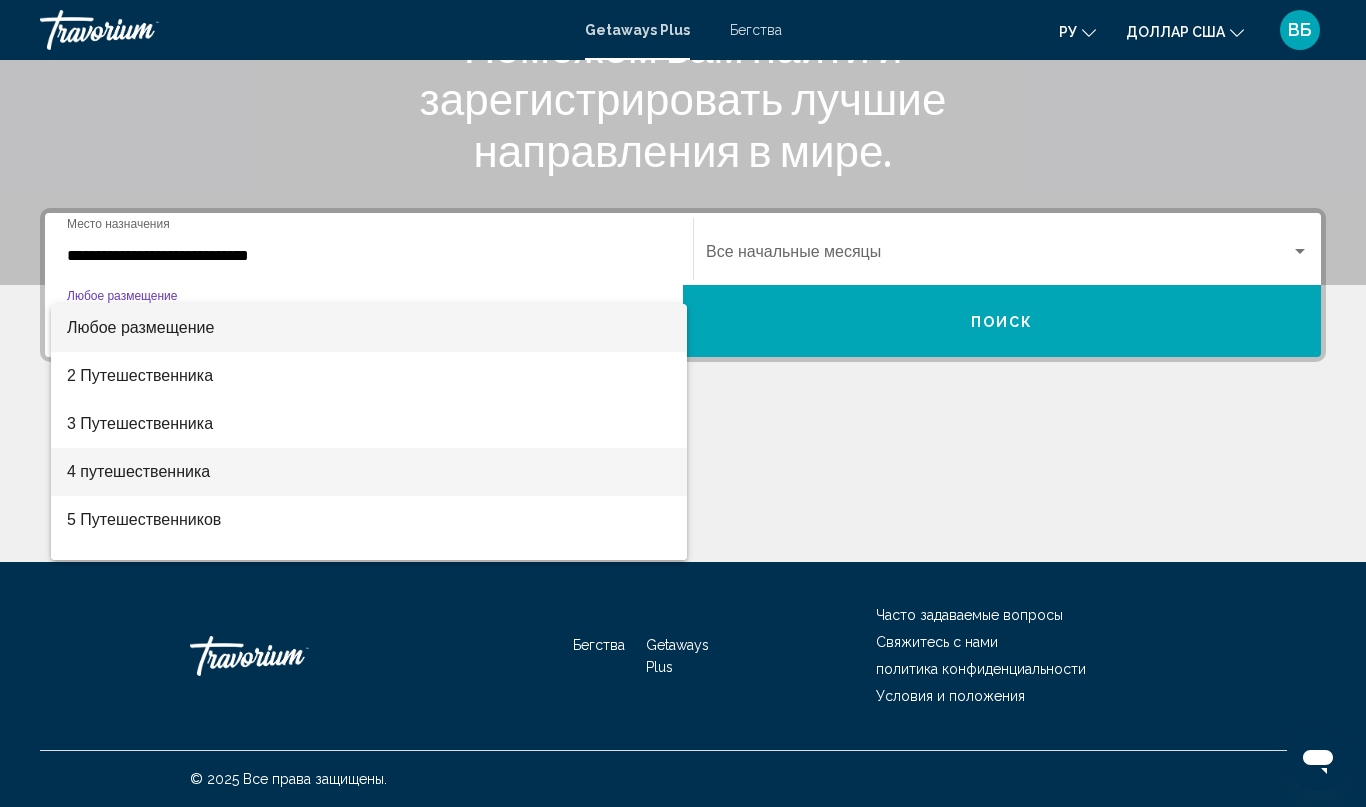 click on "4 путешественника" at bounding box center (138, 471) 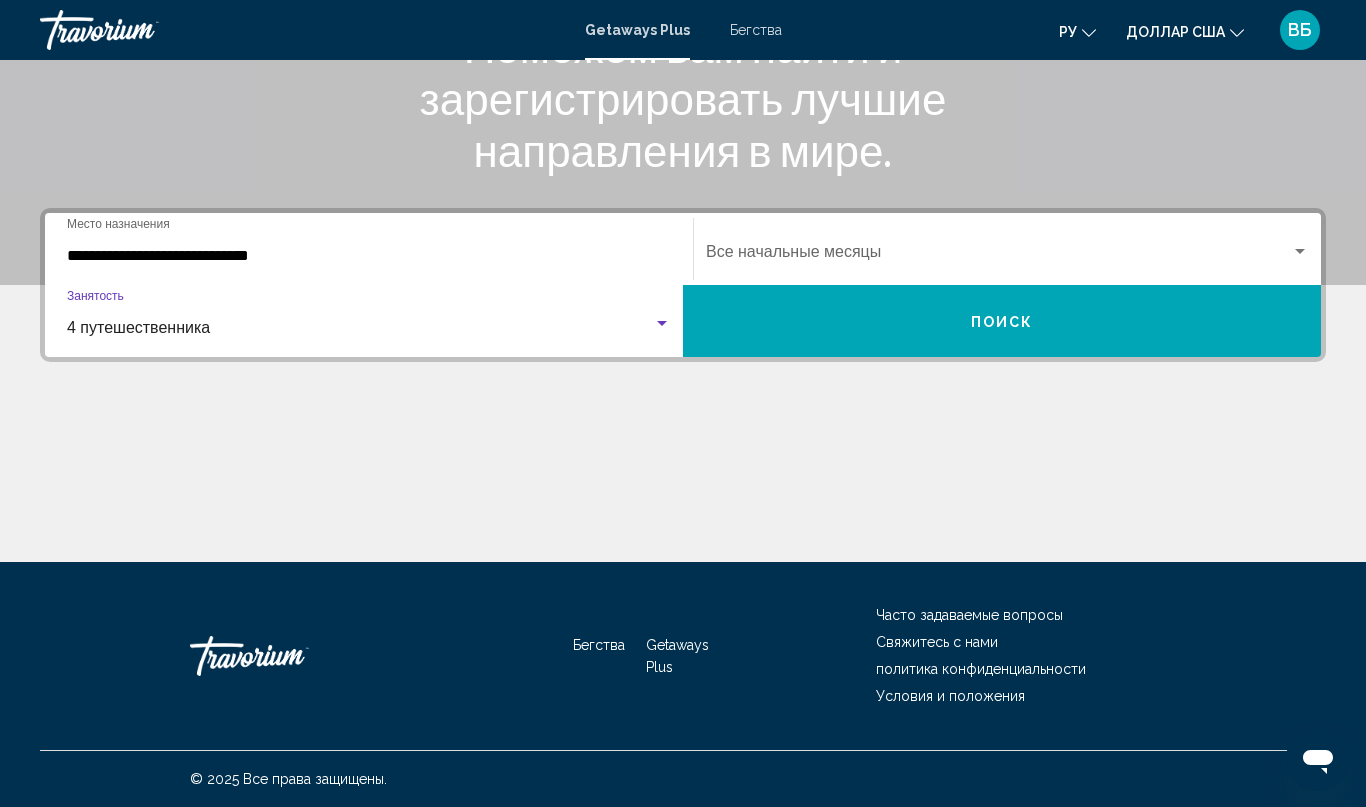 click at bounding box center (662, 323) 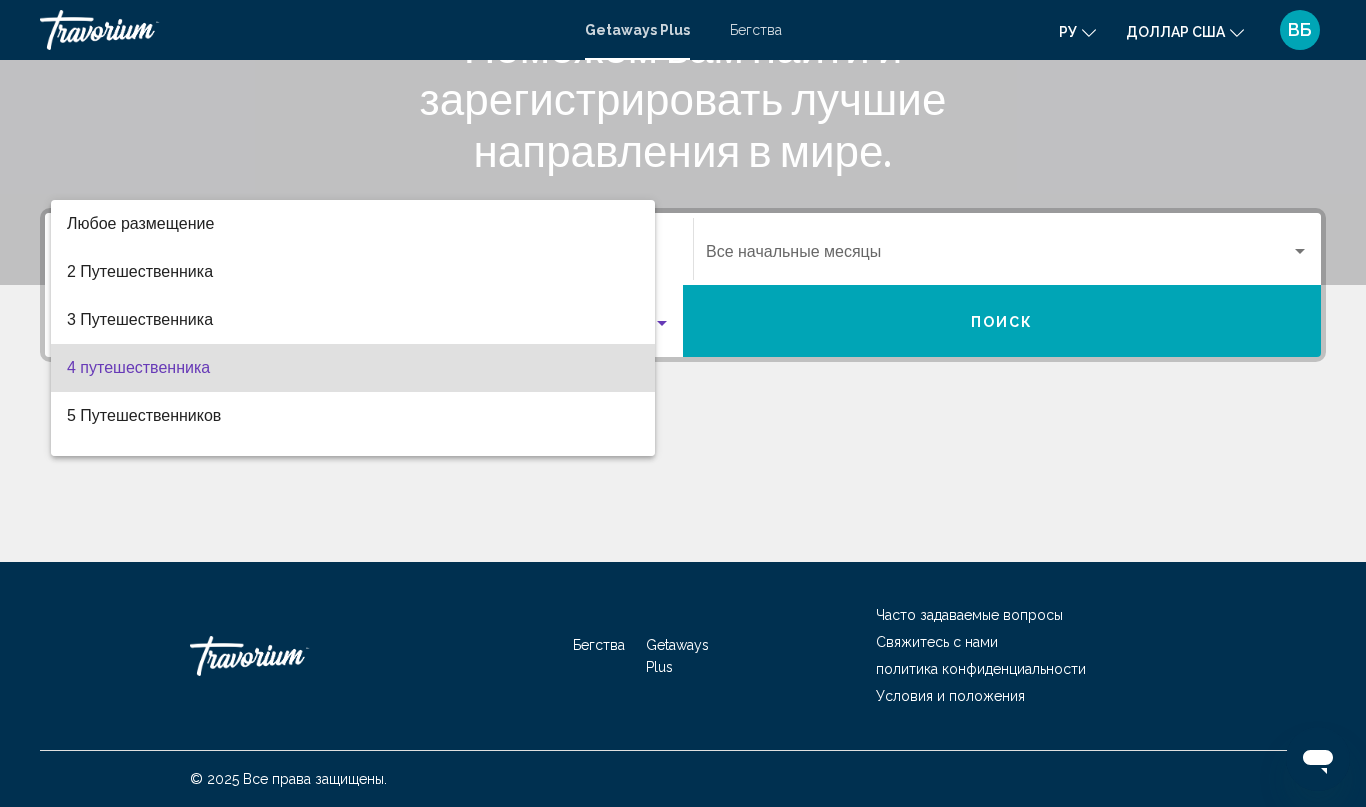 scroll, scrollTop: 40, scrollLeft: 0, axis: vertical 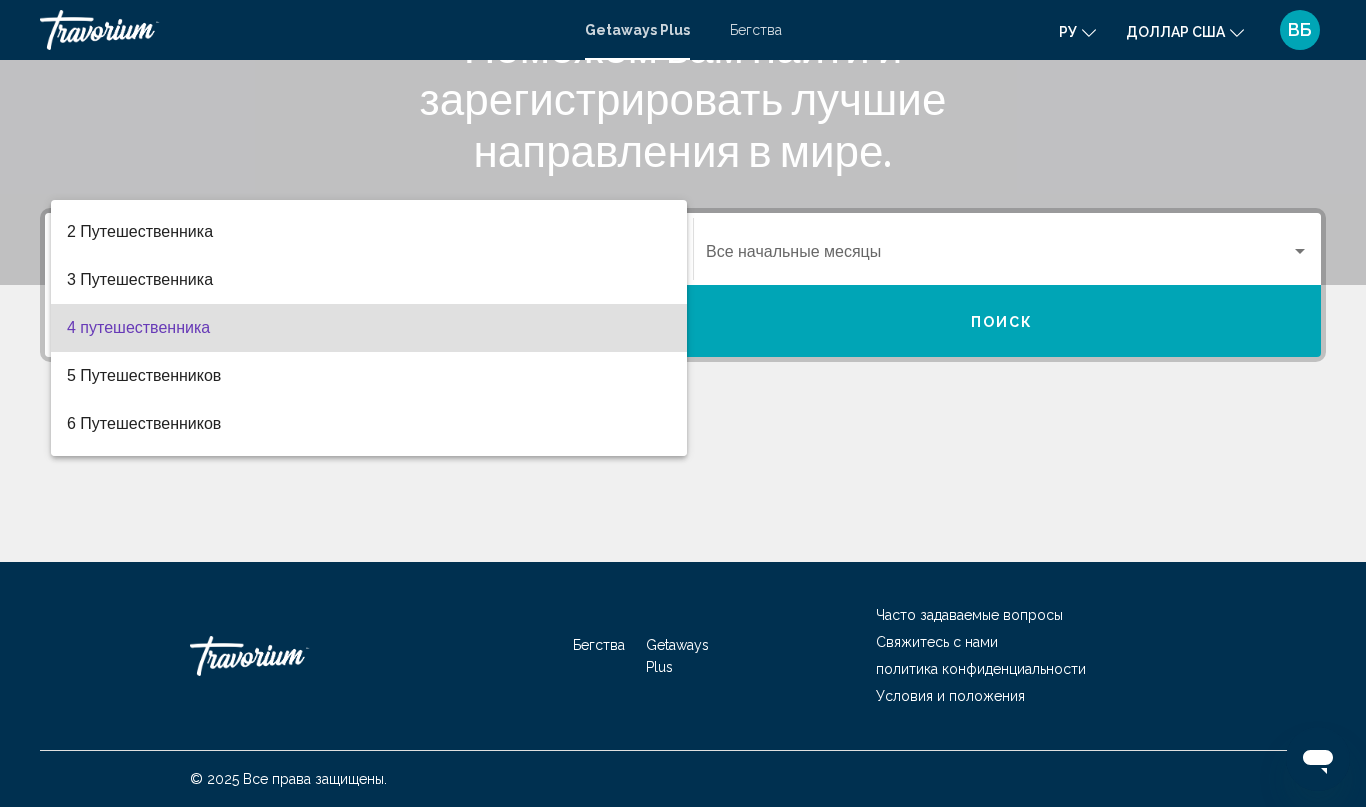 click at bounding box center [683, 403] 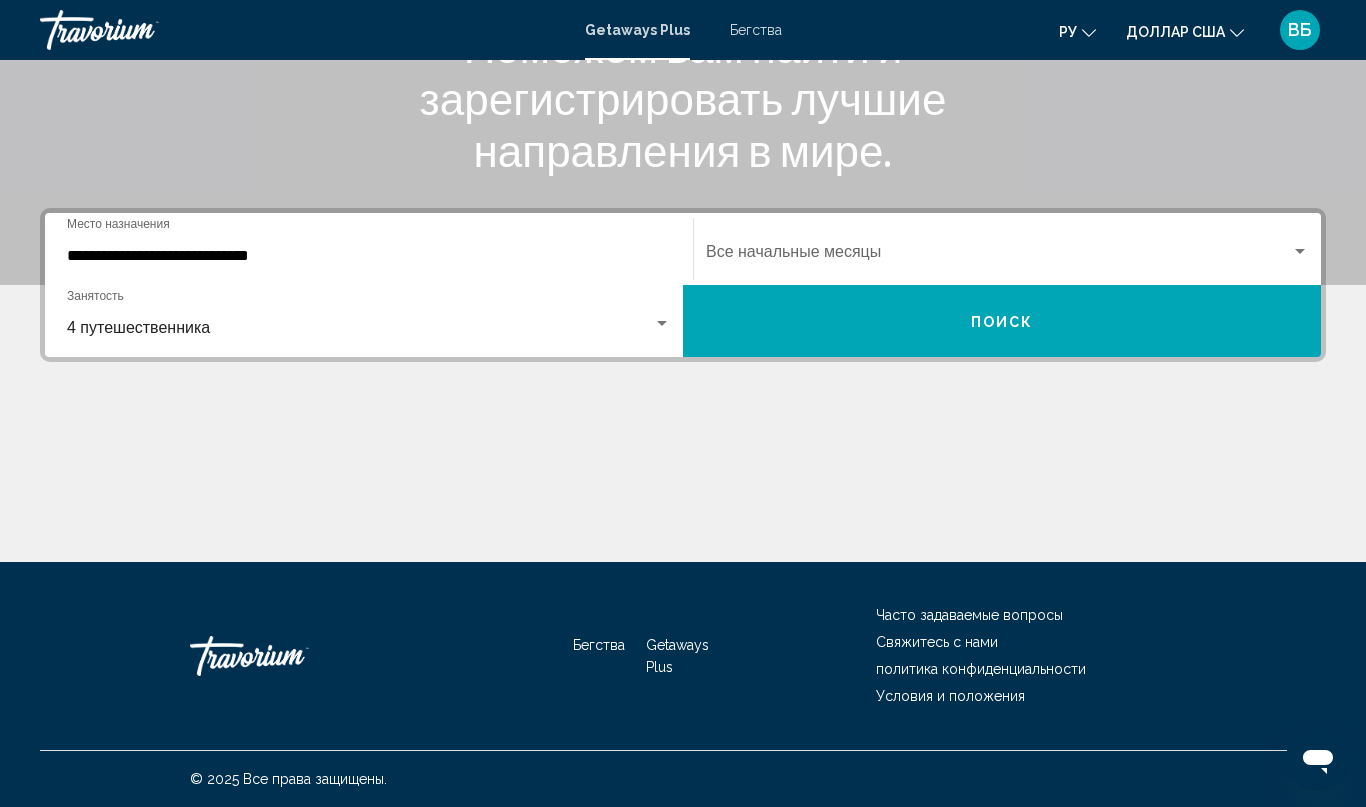click on "Месяц начала Все начальные месяцы" 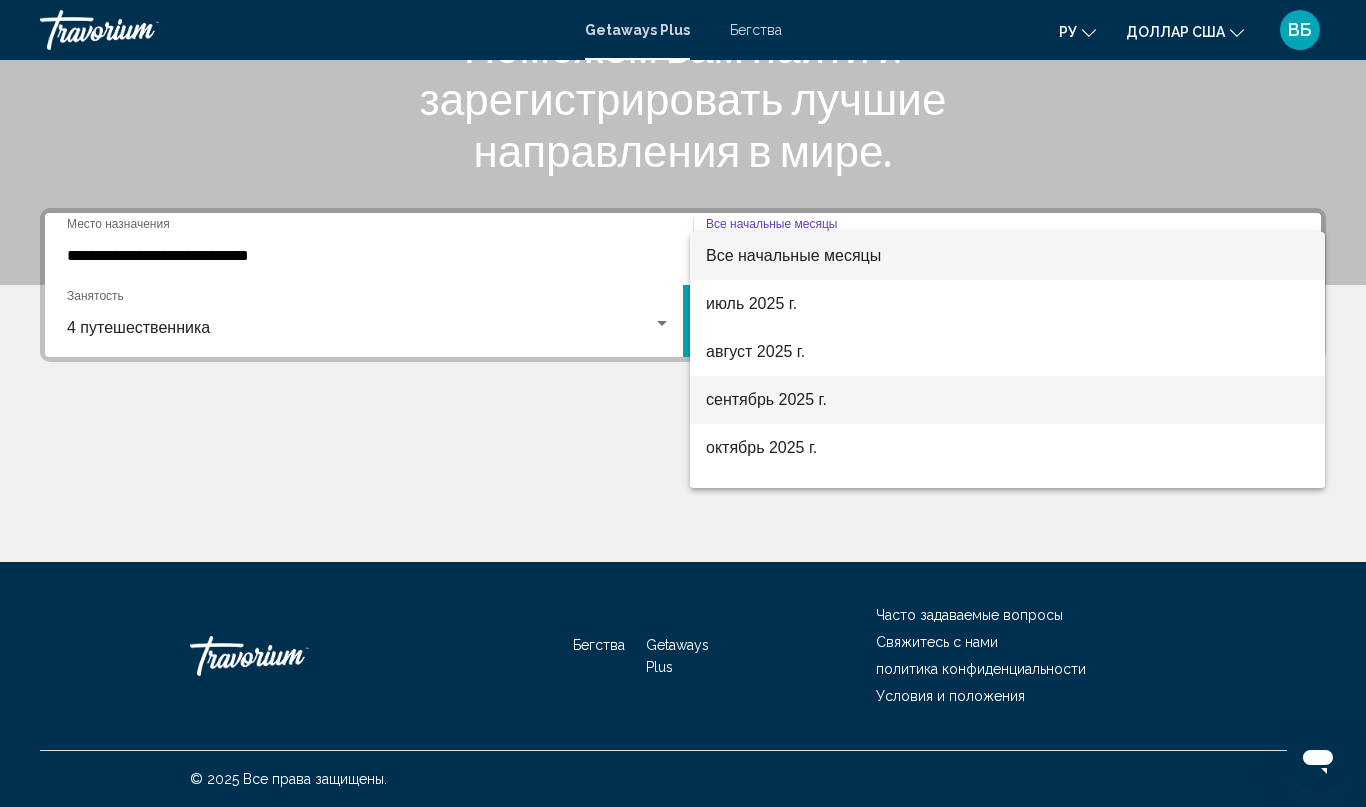 click on "сентябрь 2025 г." at bounding box center [766, 399] 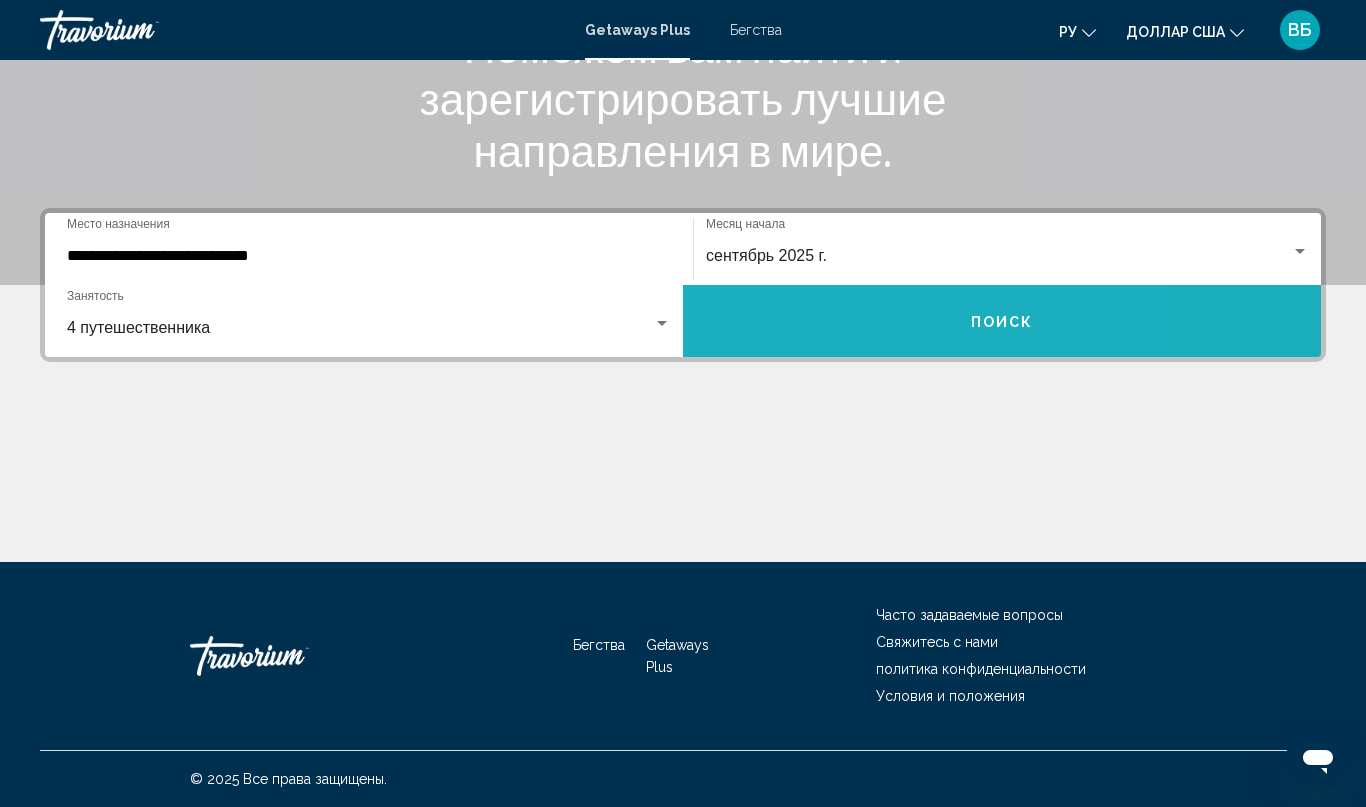 click on "Поиск" at bounding box center (1002, 321) 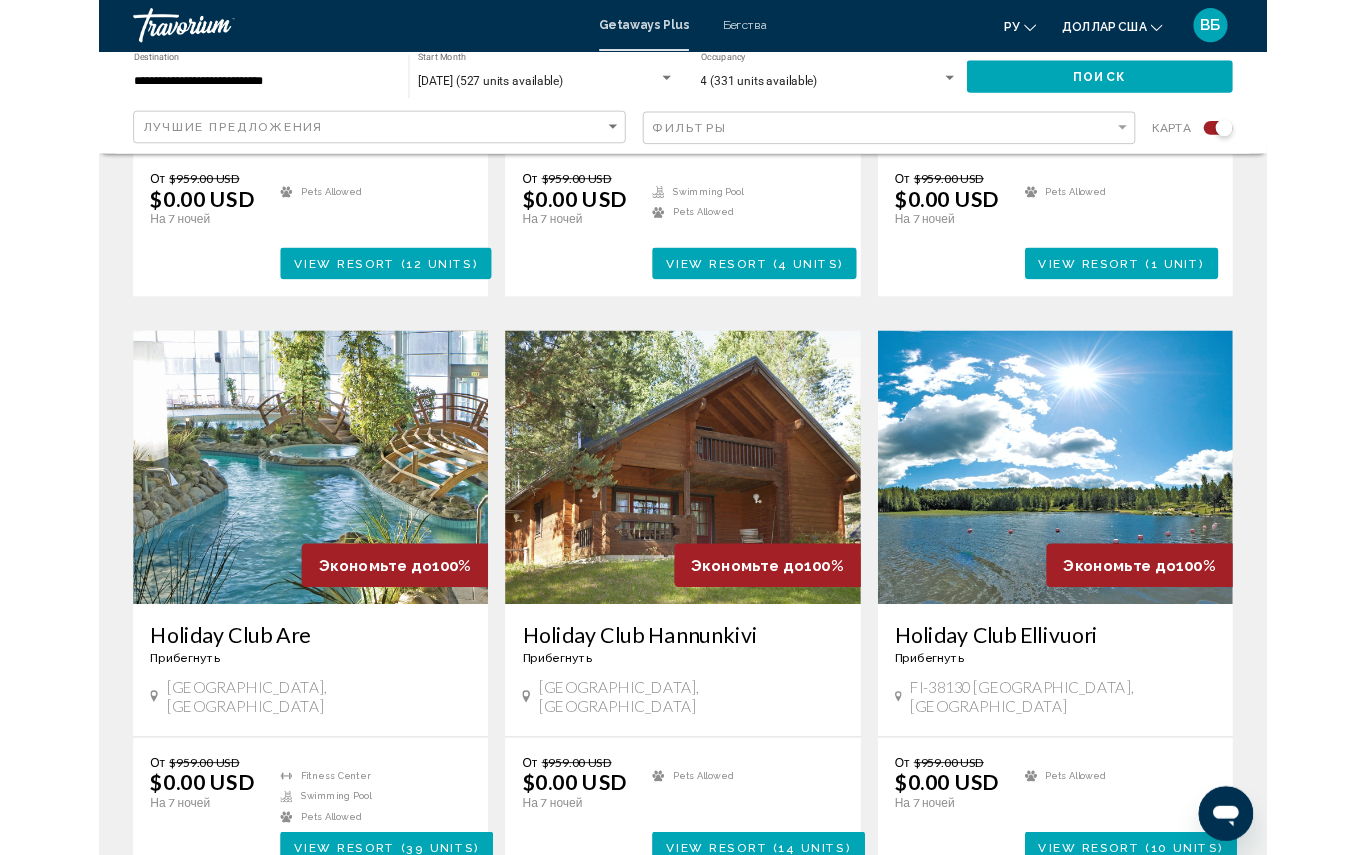 scroll, scrollTop: 2647, scrollLeft: 0, axis: vertical 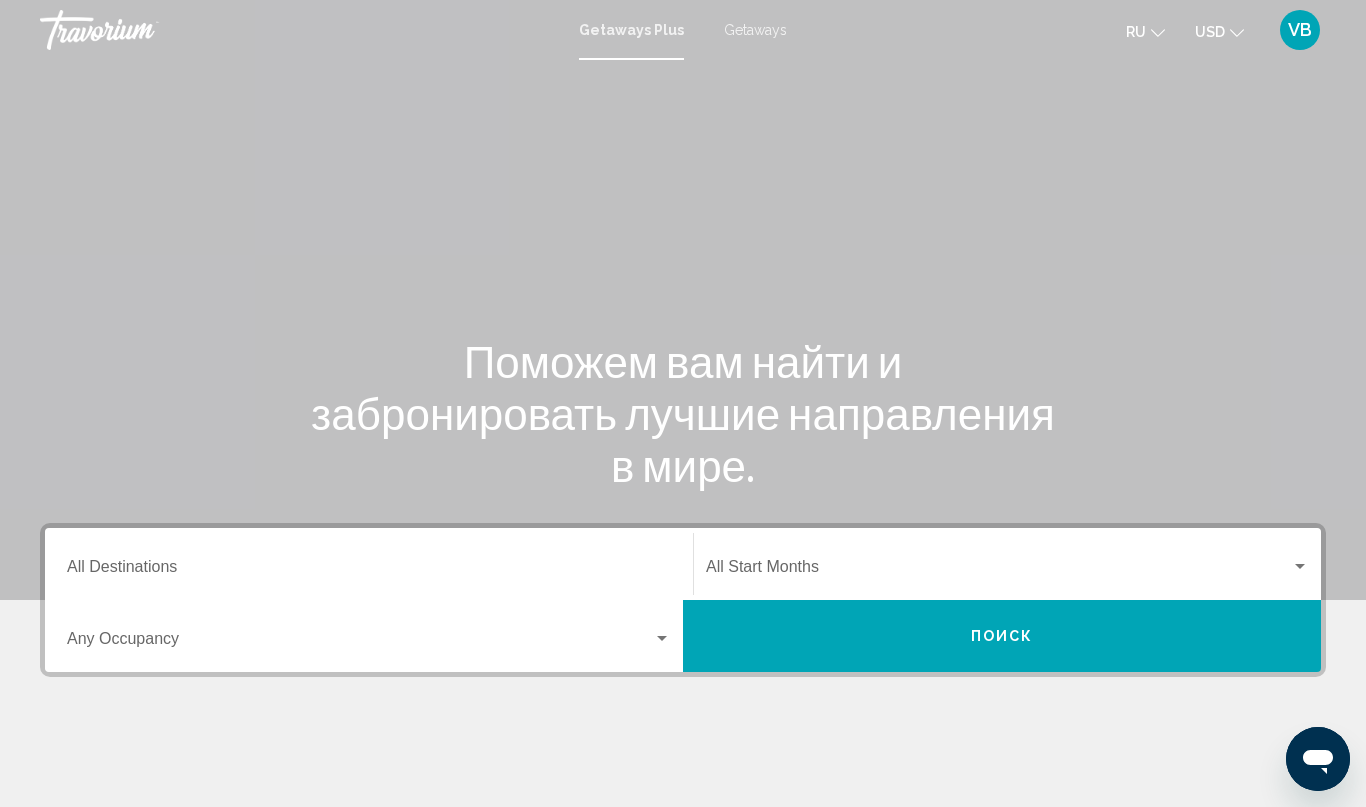 click on "Getaways" at bounding box center (755, 30) 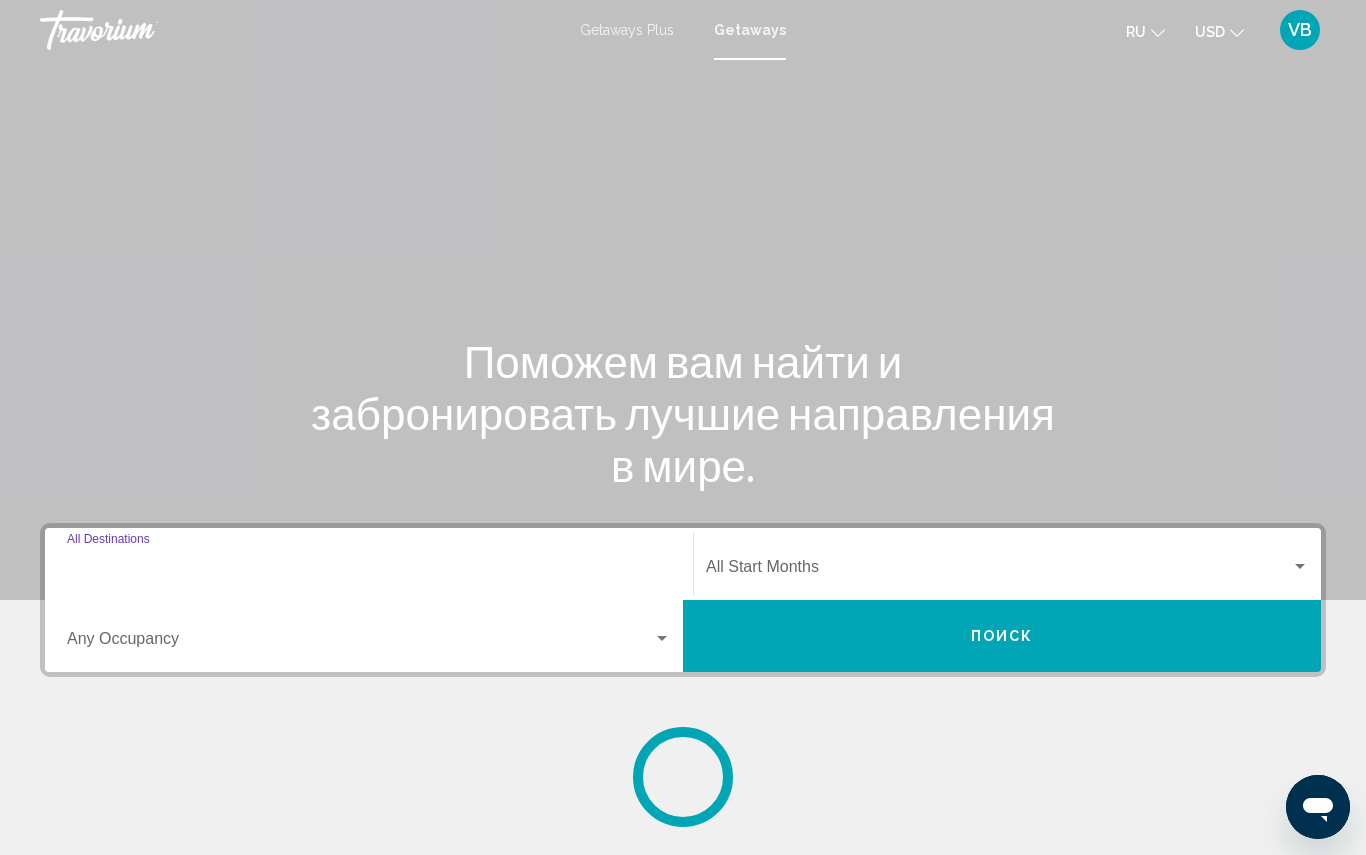 click on "Destination All Destinations" at bounding box center [369, 571] 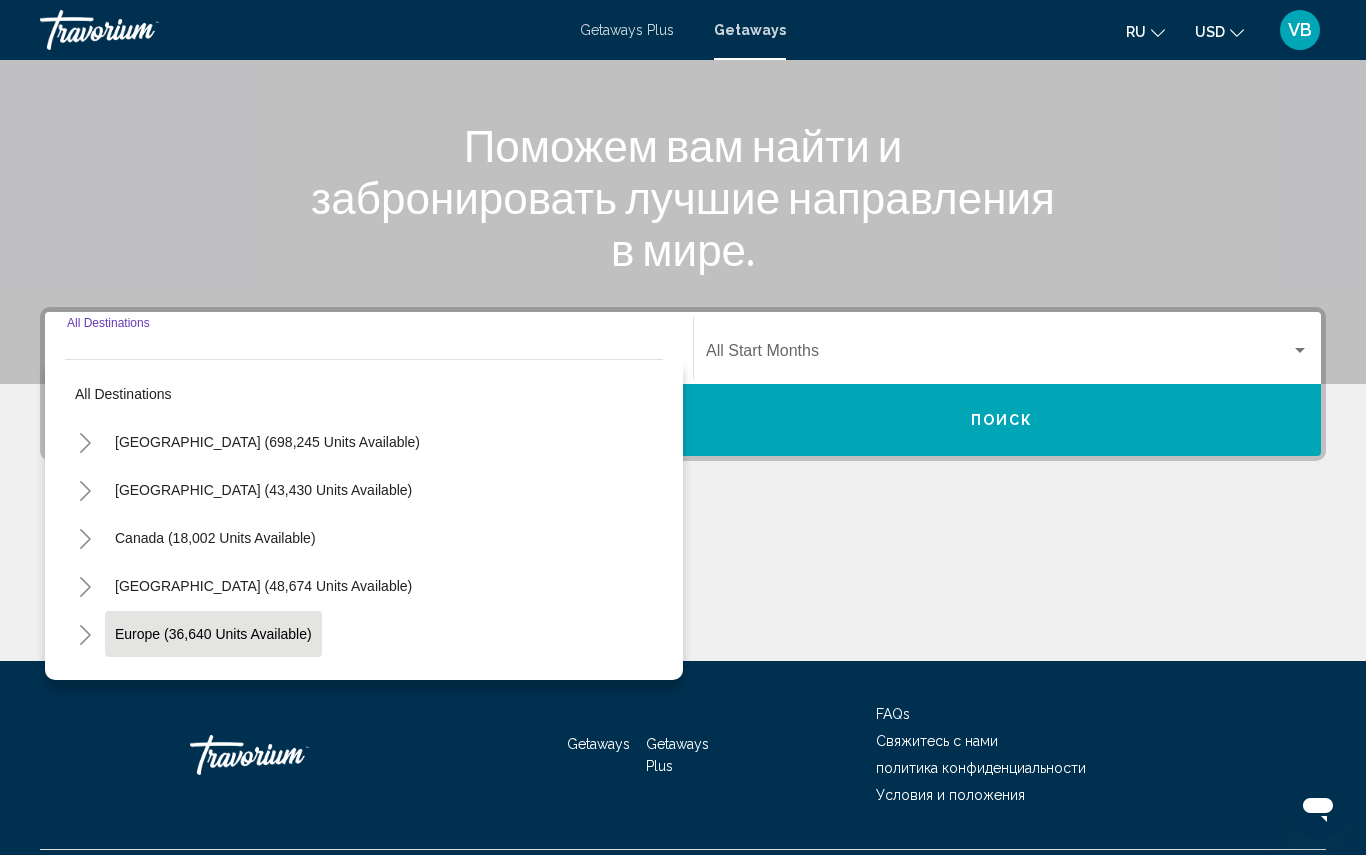 scroll, scrollTop: 267, scrollLeft: 0, axis: vertical 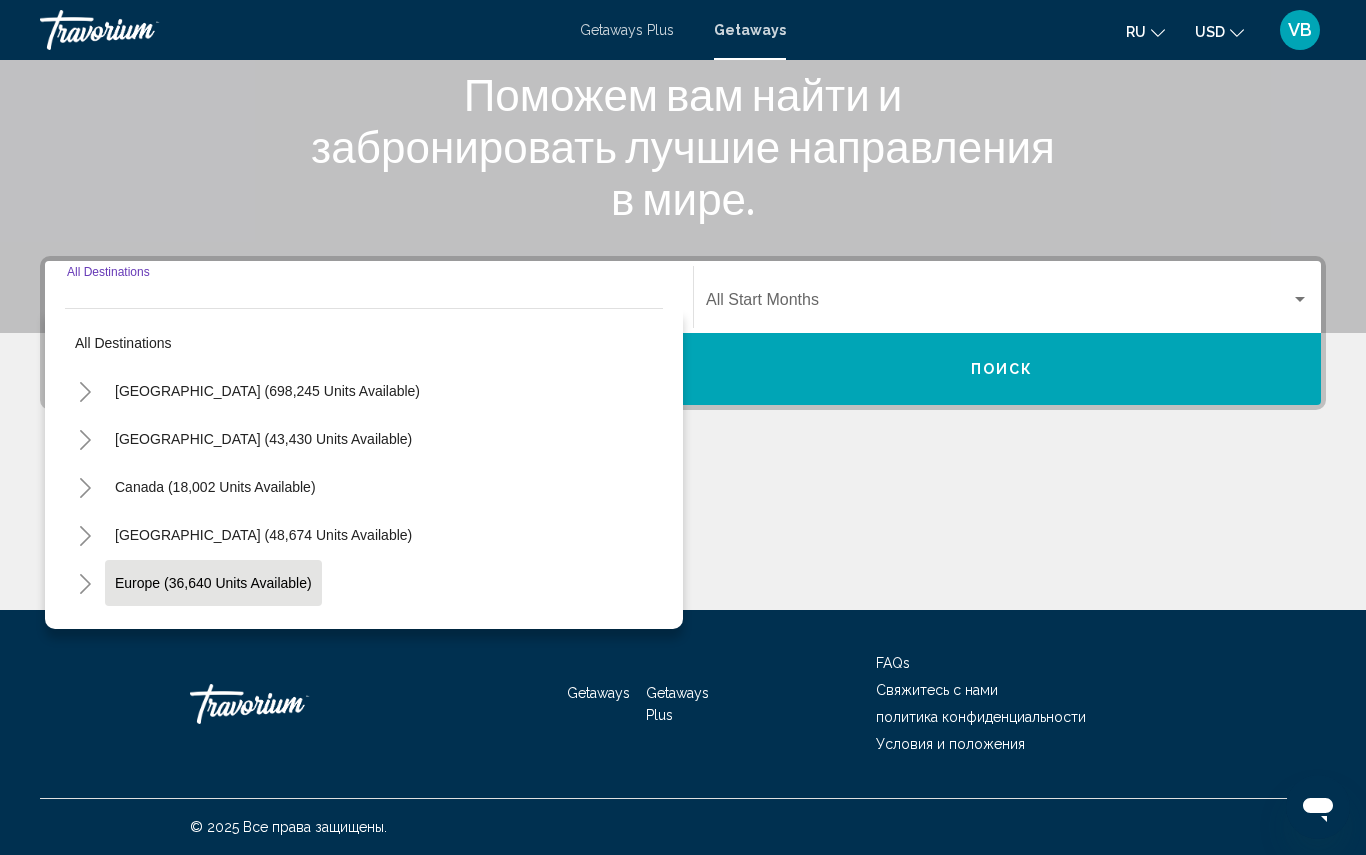 click on "Europe (36,640 units available)" at bounding box center [214, 631] 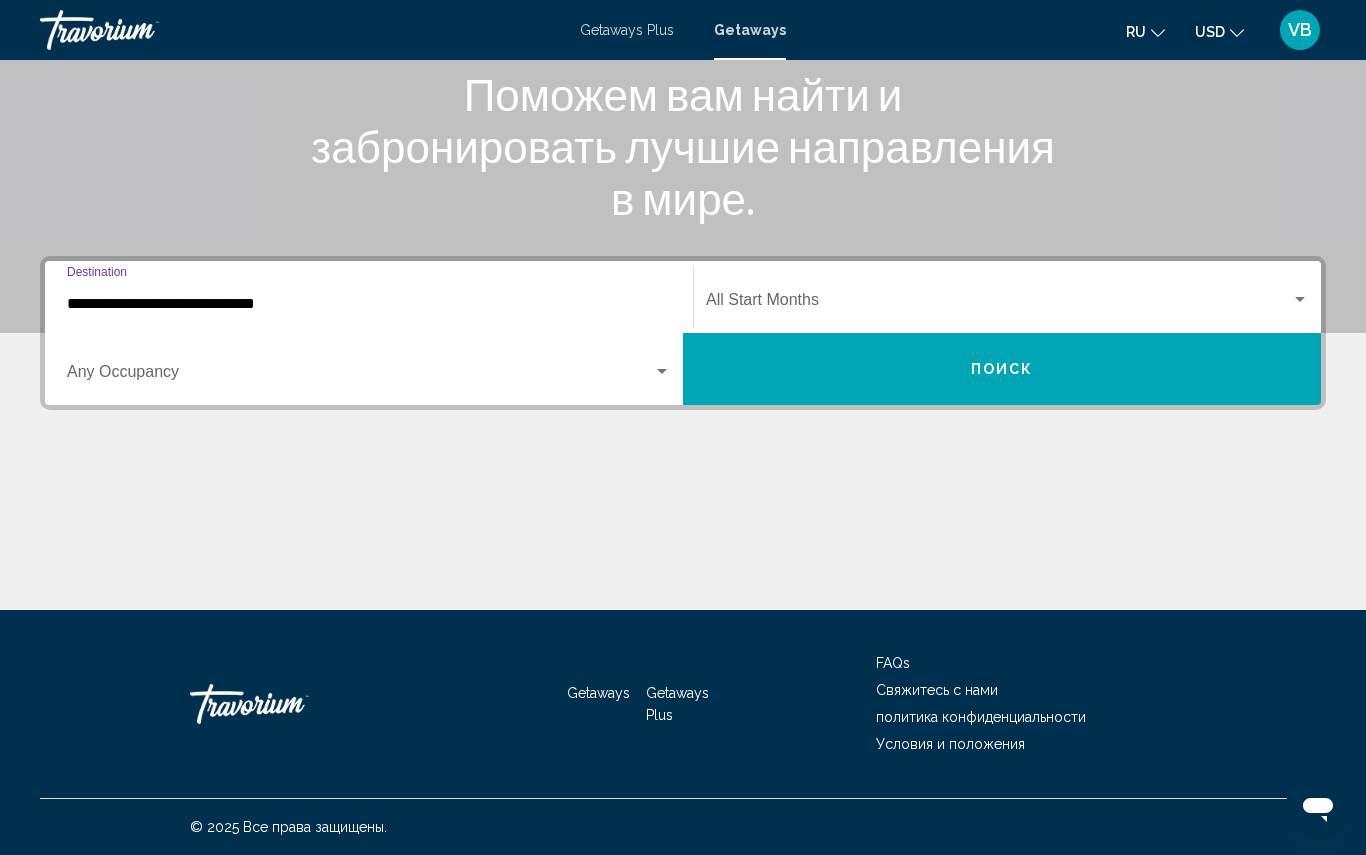 click at bounding box center [360, 376] 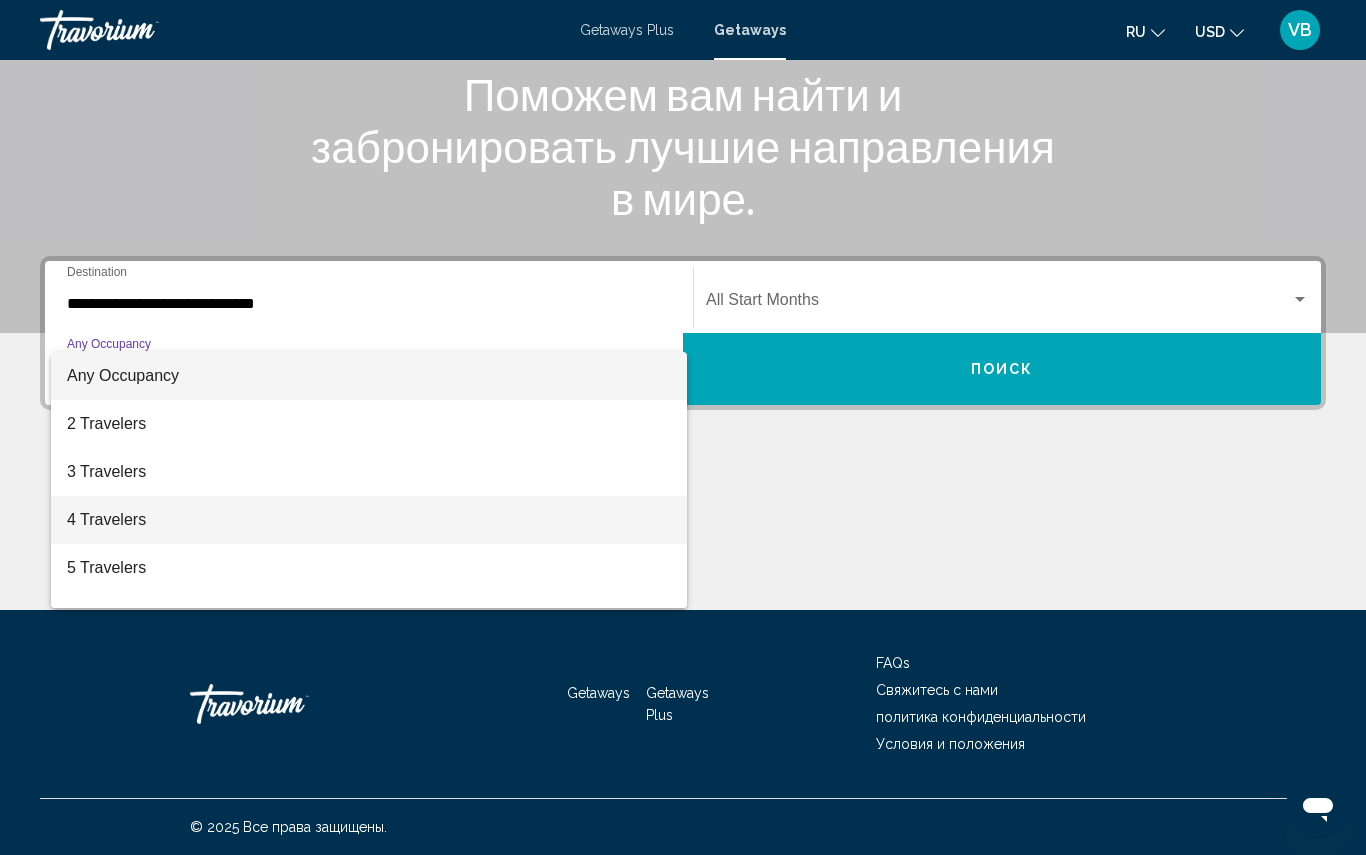 click on "4 Travelers" at bounding box center [369, 520] 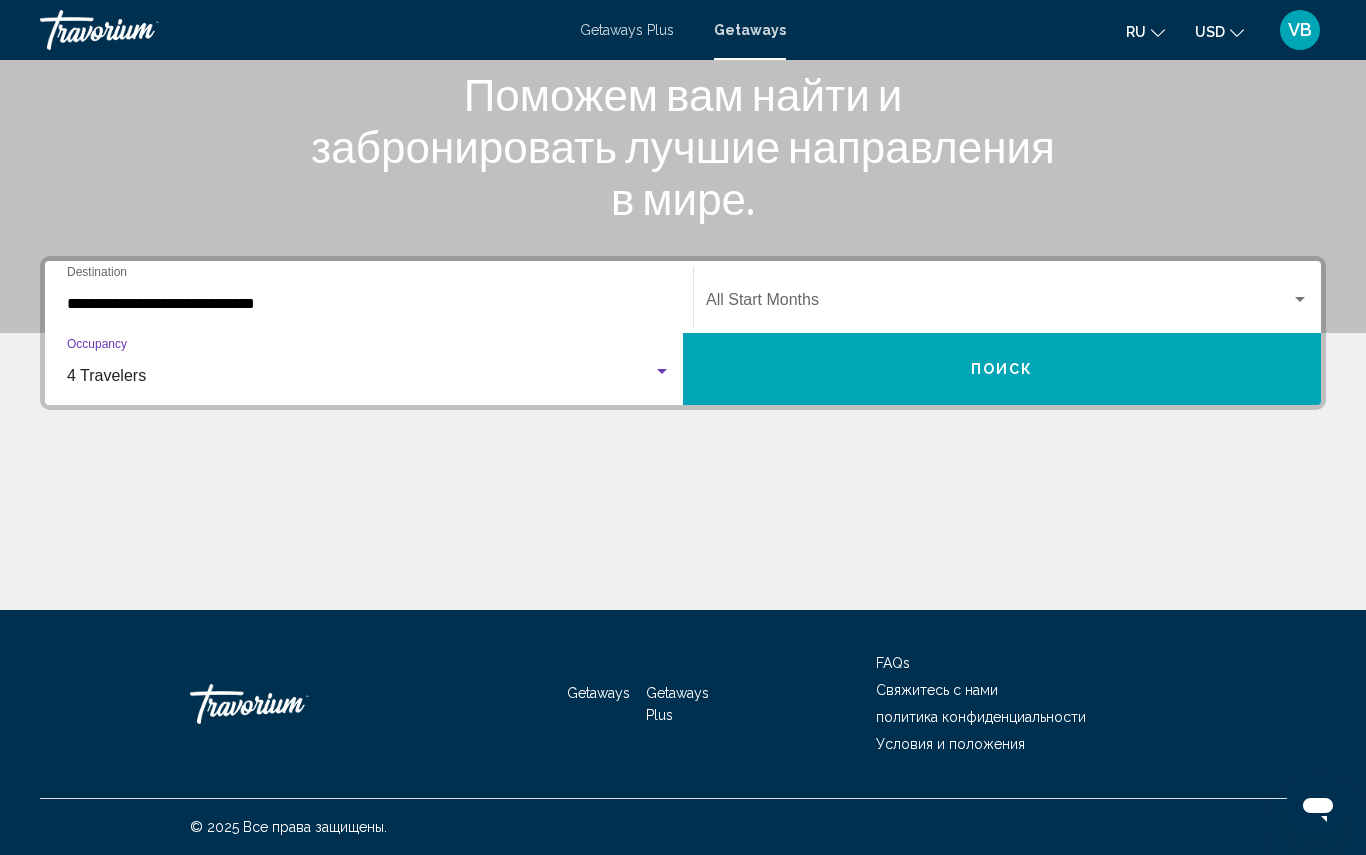 click on "4 Travelers" at bounding box center [360, 376] 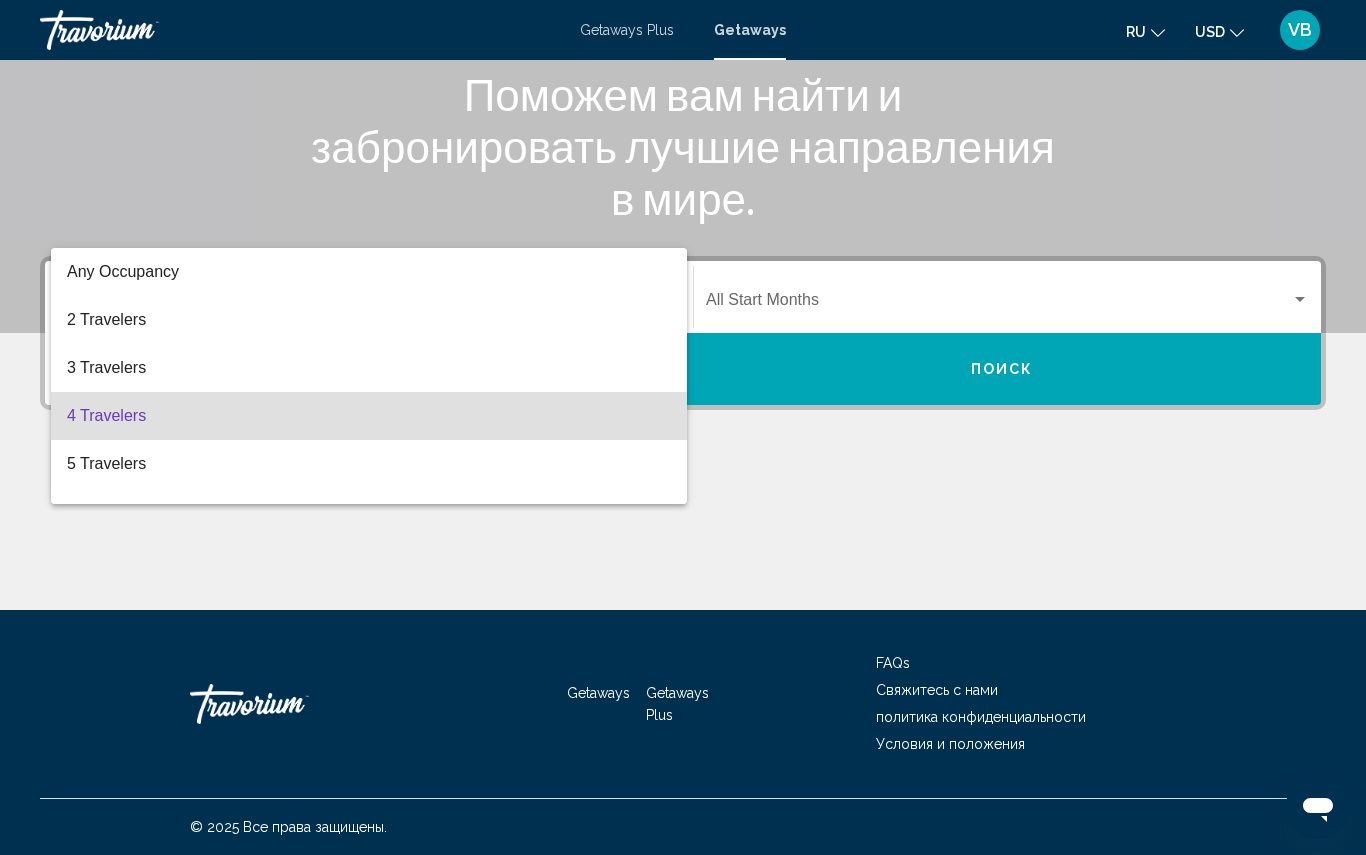 scroll, scrollTop: 40, scrollLeft: 0, axis: vertical 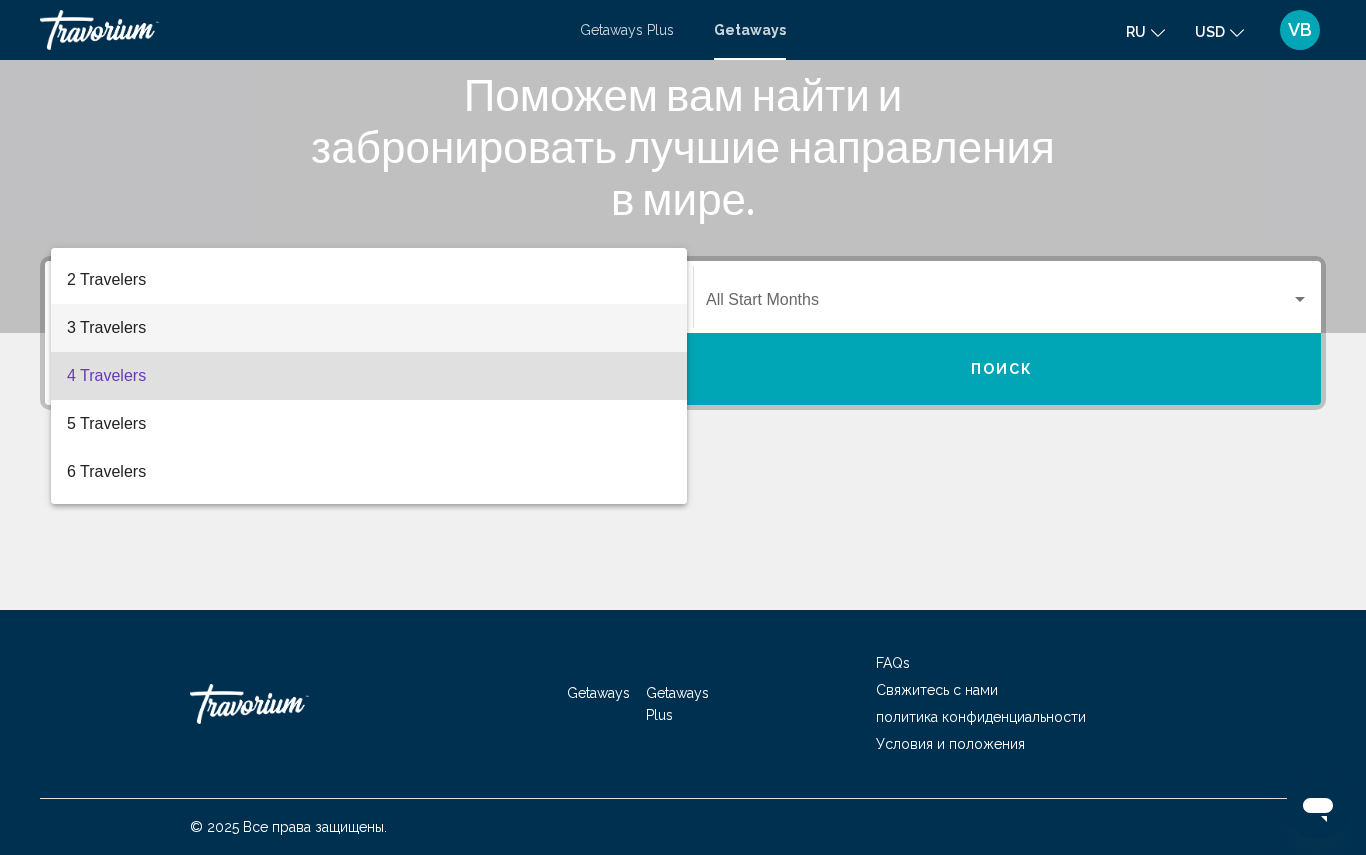 click on "3 Travelers" at bounding box center [369, 328] 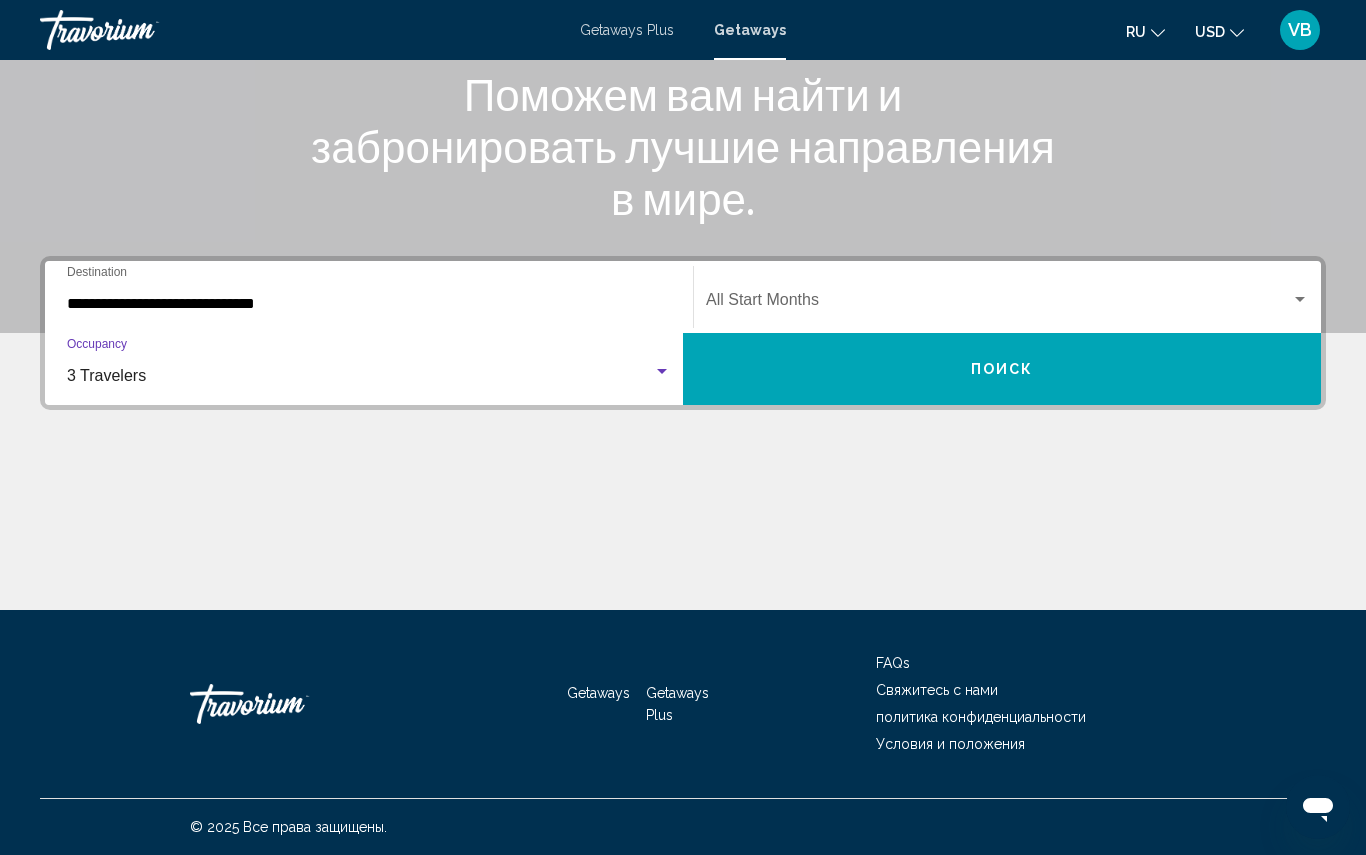 click on "Start Month All Start Months" 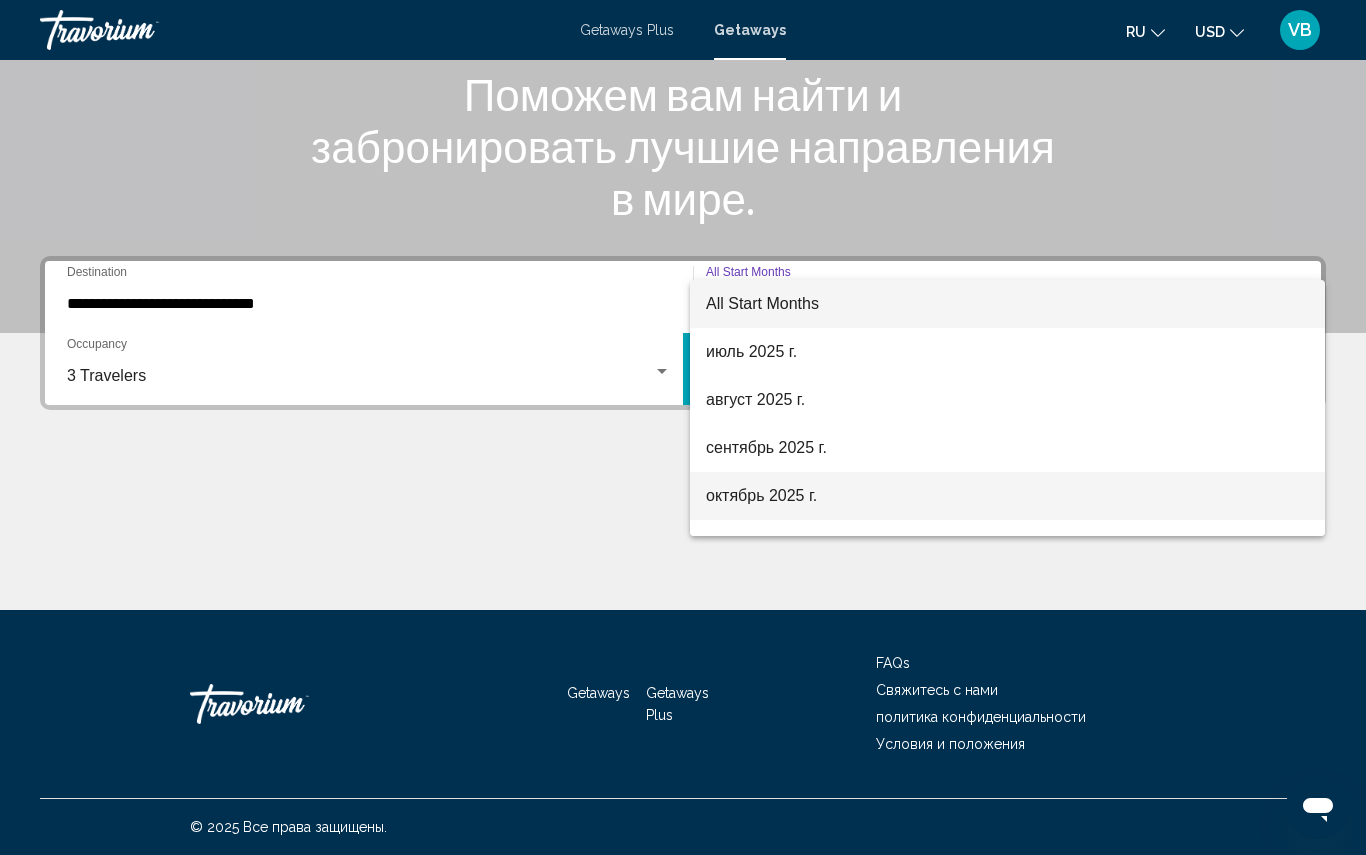 click on "октябрь 2025 г." at bounding box center [1007, 496] 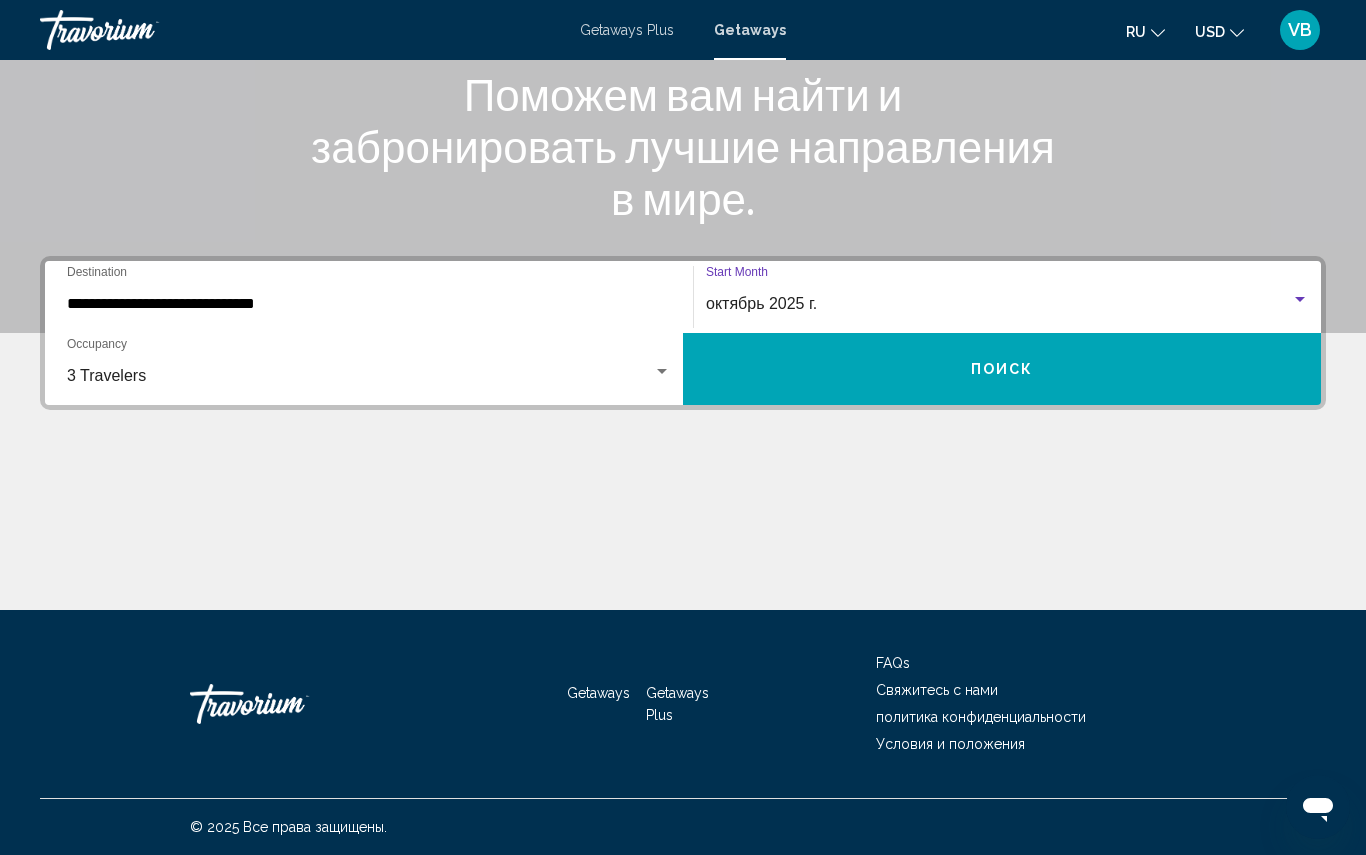 click on "октябрь 2025 г." at bounding box center (998, 304) 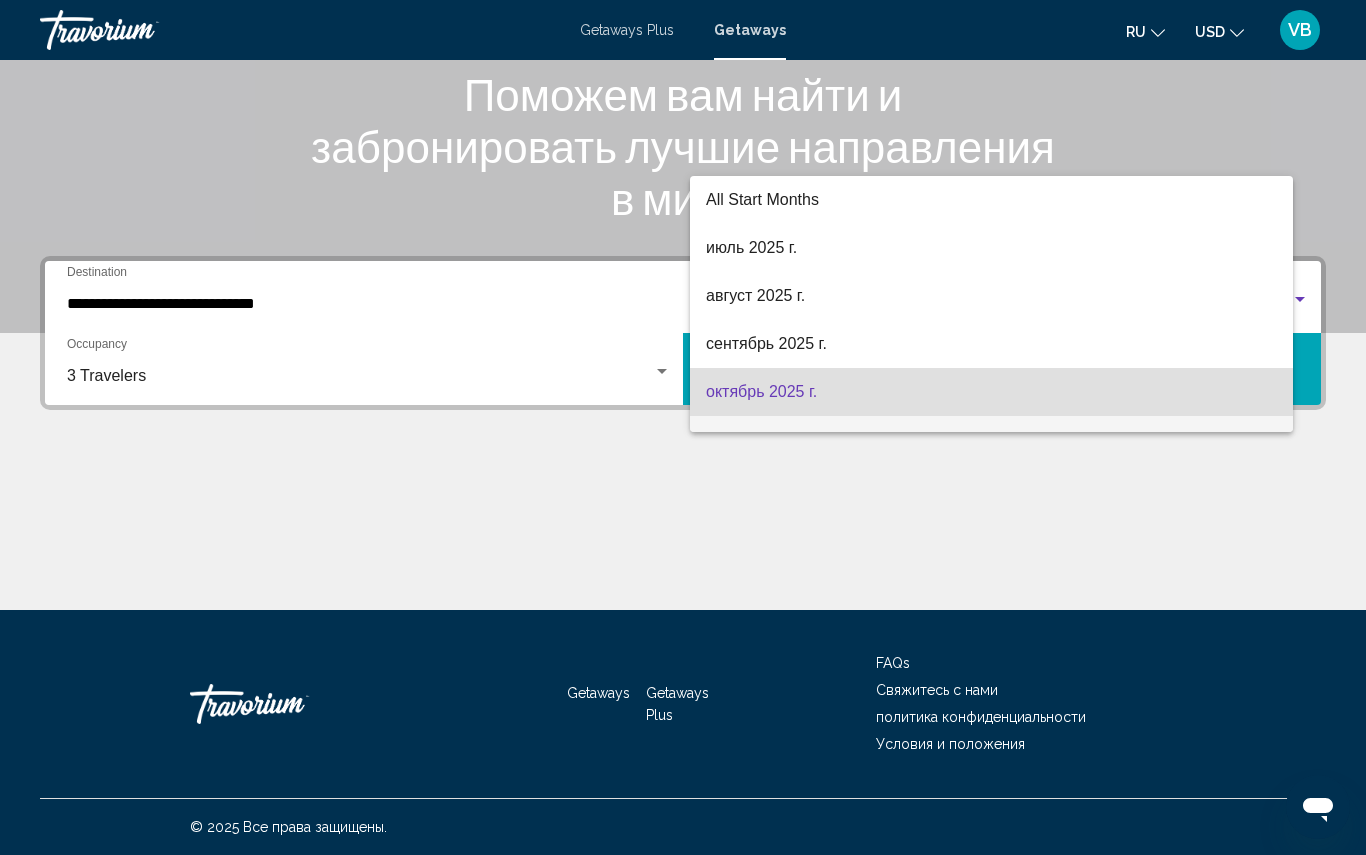 scroll, scrollTop: 88, scrollLeft: 0, axis: vertical 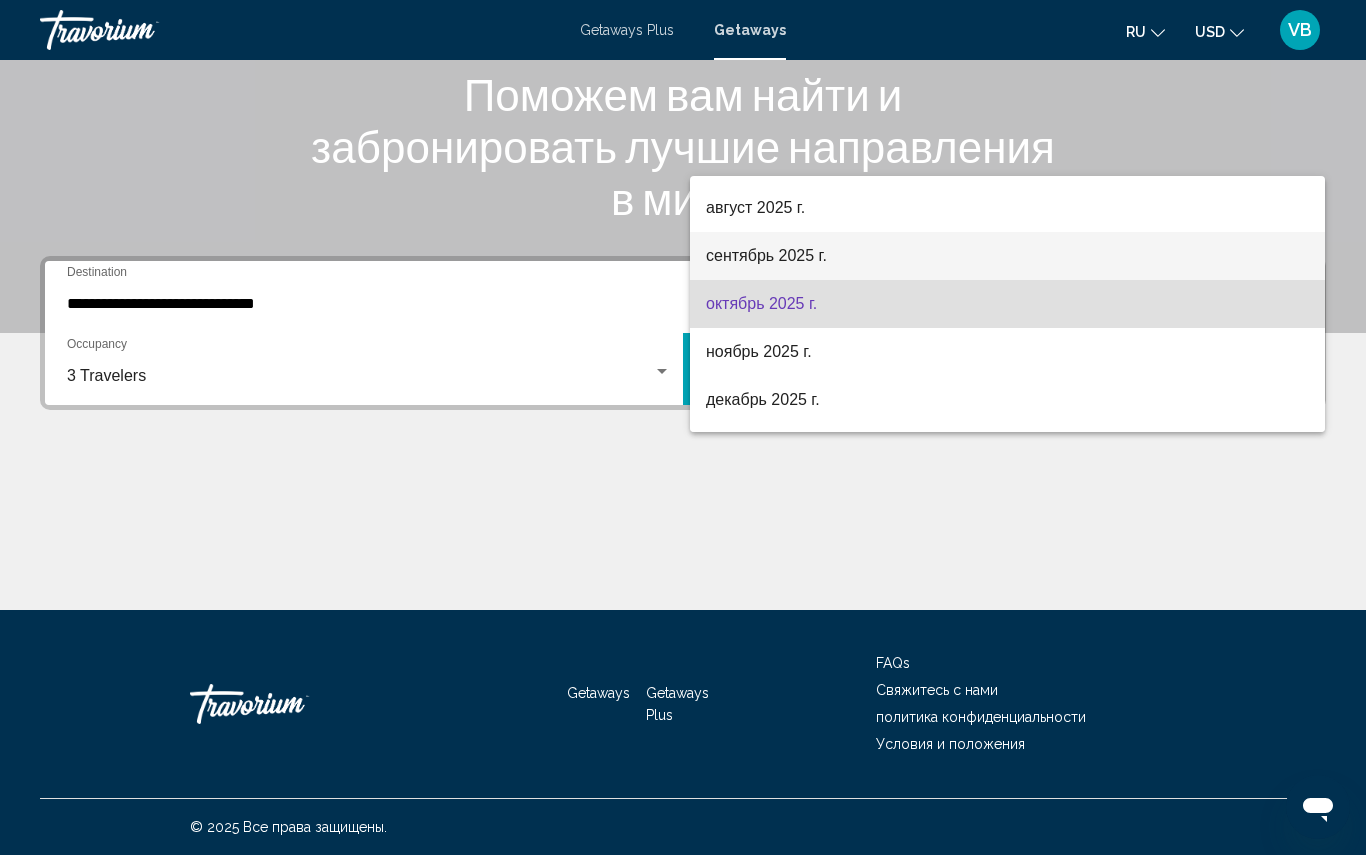 click on "сентябрь 2025 г." at bounding box center (1007, 256) 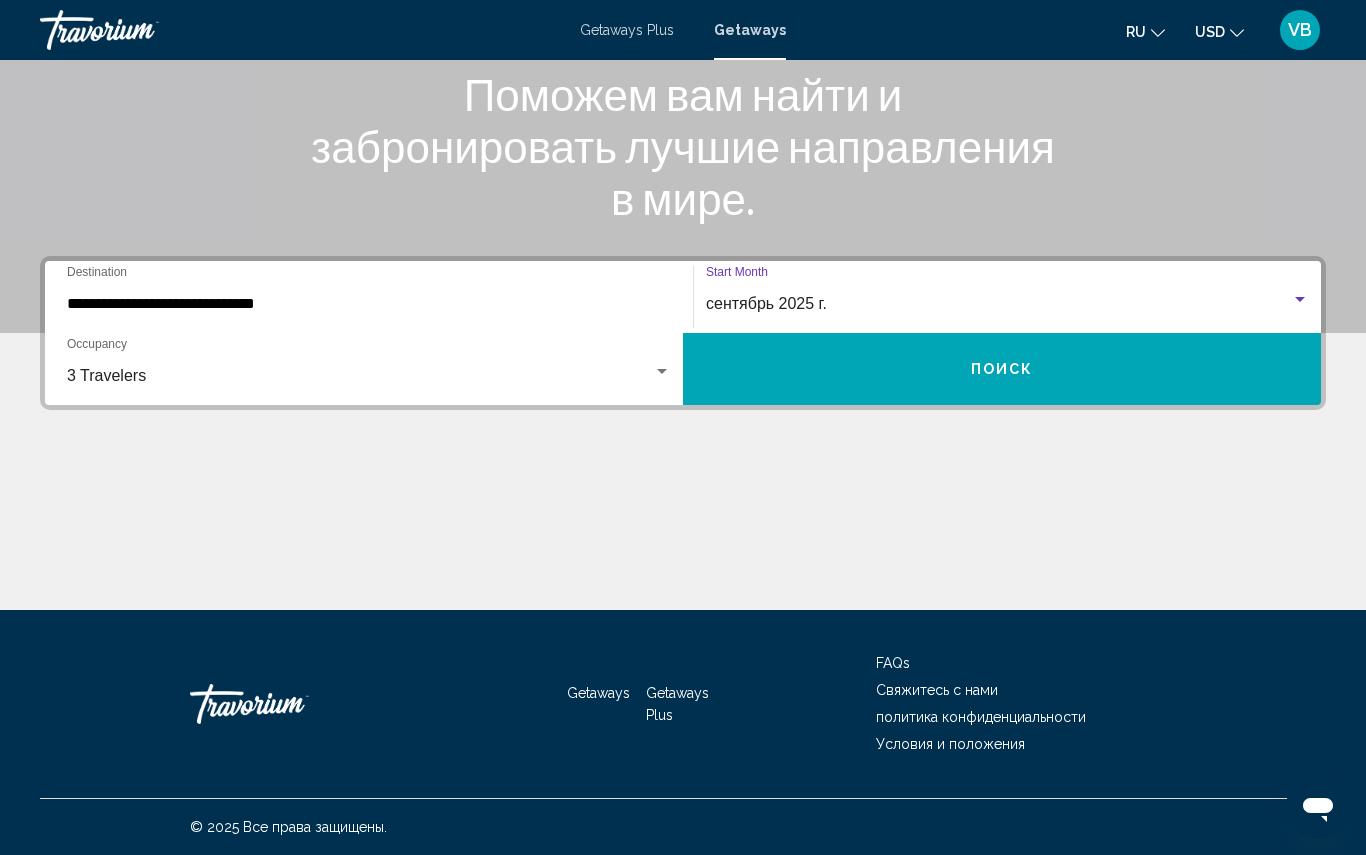 click on "Поиск" at bounding box center (1002, 369) 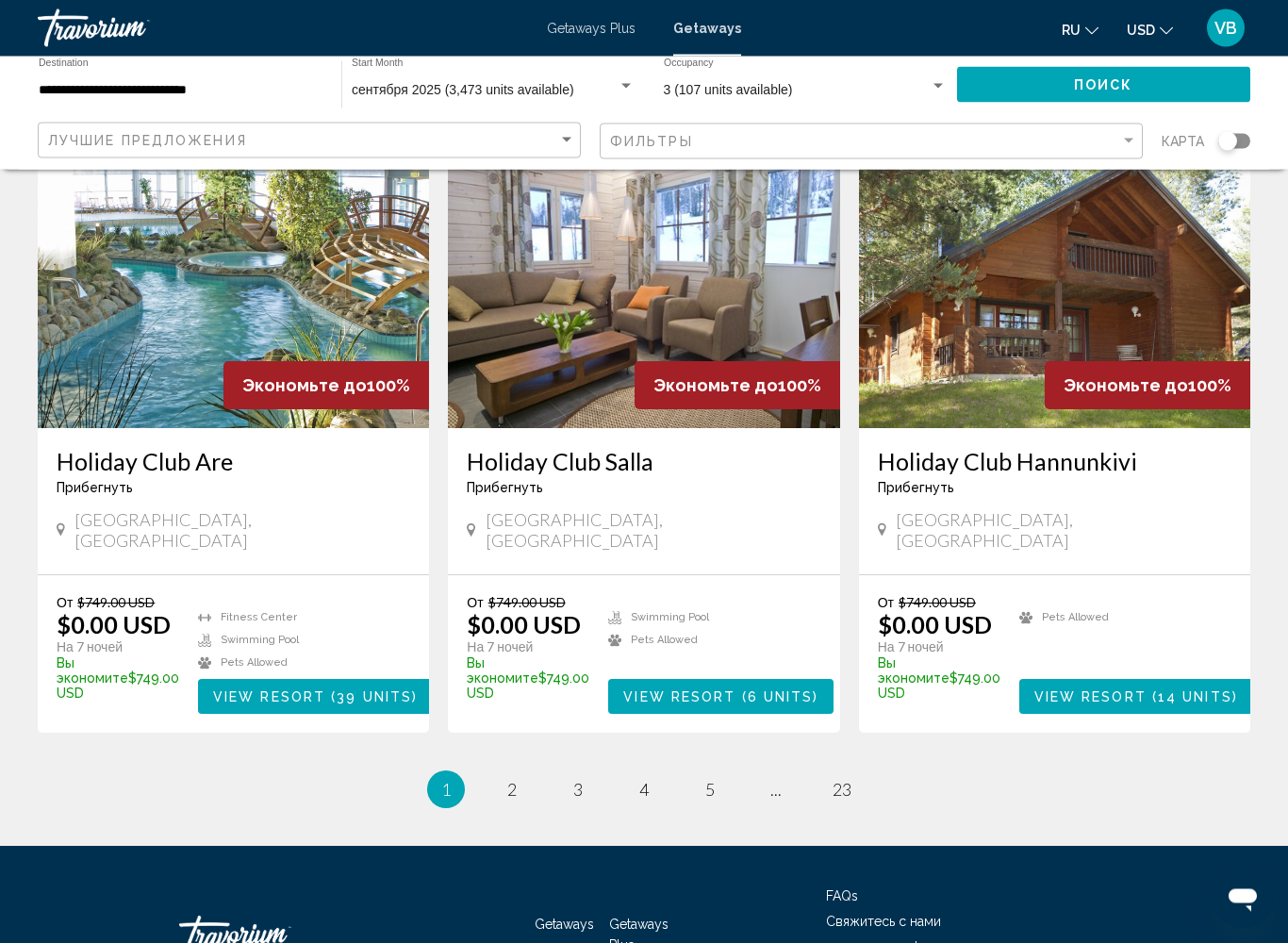 scroll, scrollTop: 2101, scrollLeft: 0, axis: vertical 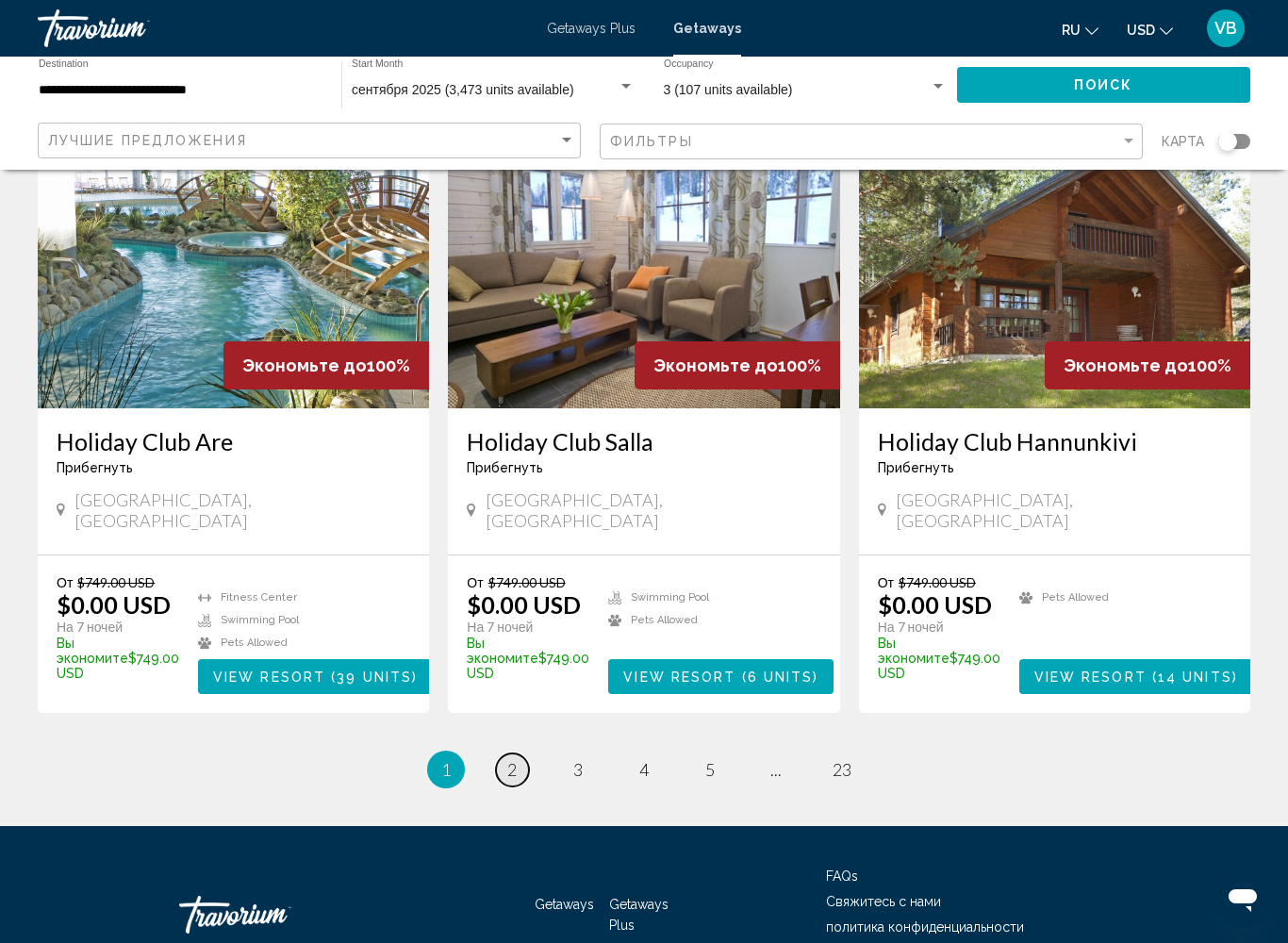click on "2" at bounding box center (512, 769) 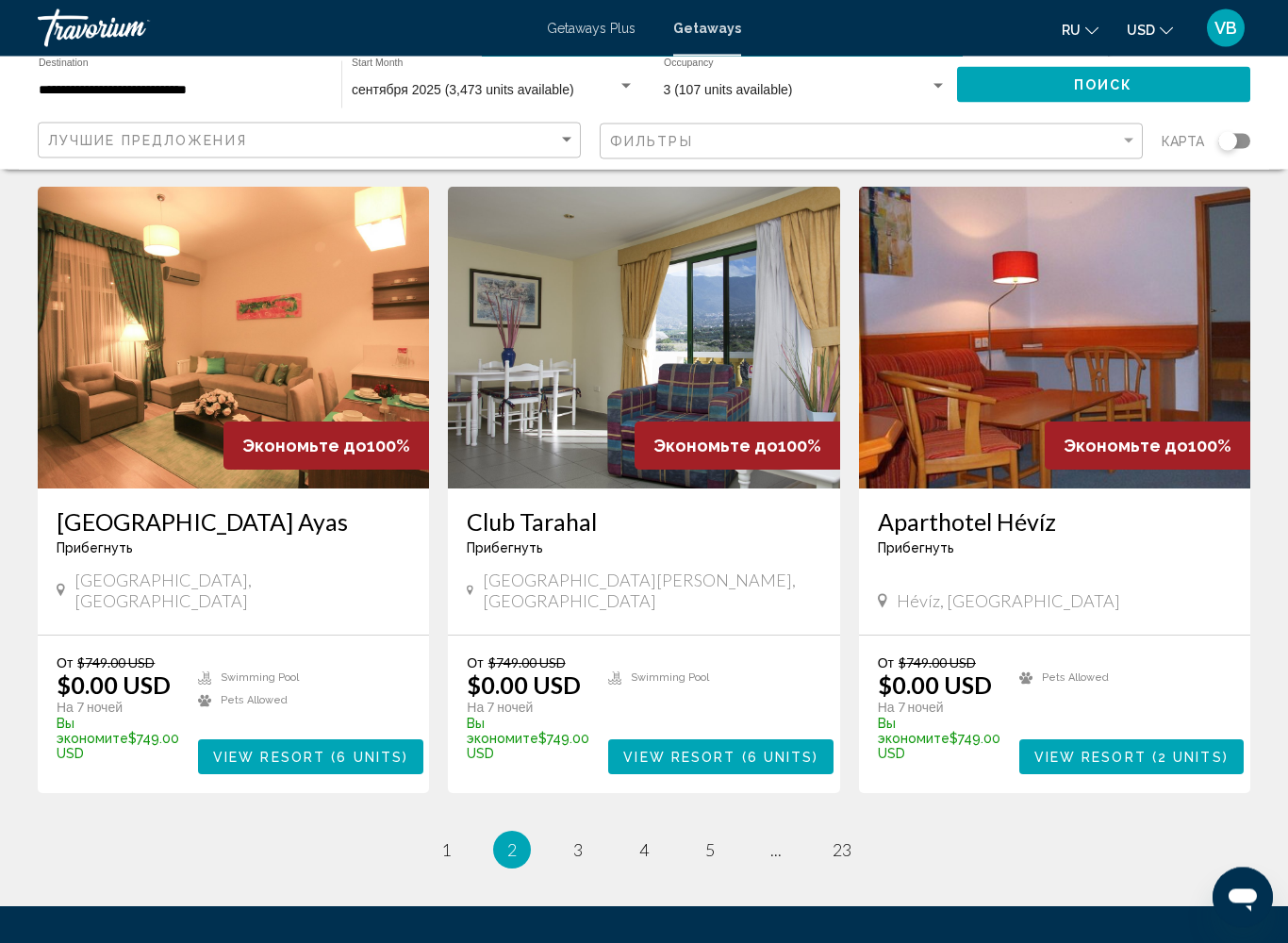 scroll, scrollTop: 2088, scrollLeft: 0, axis: vertical 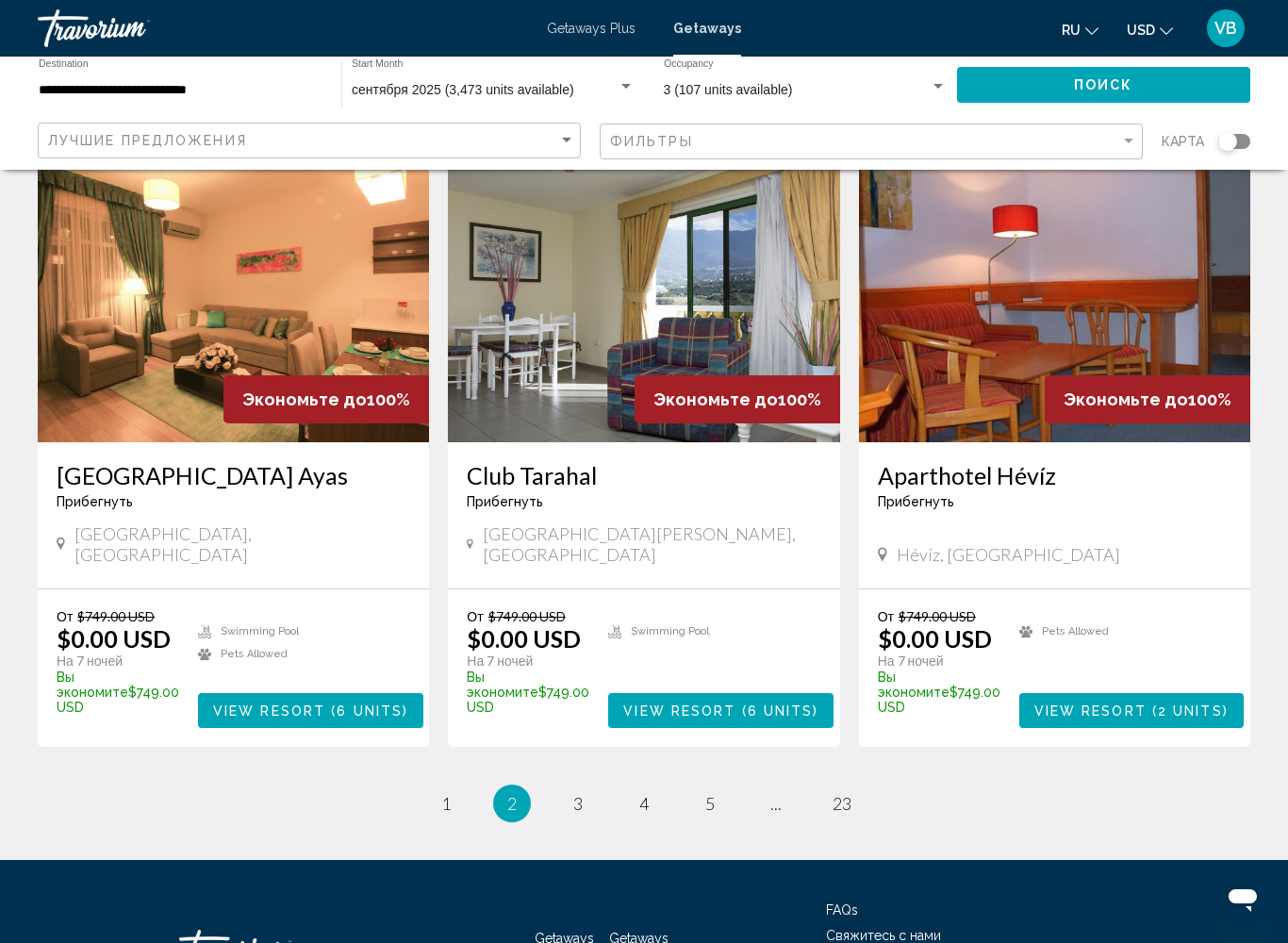 click at bounding box center (233, 291) 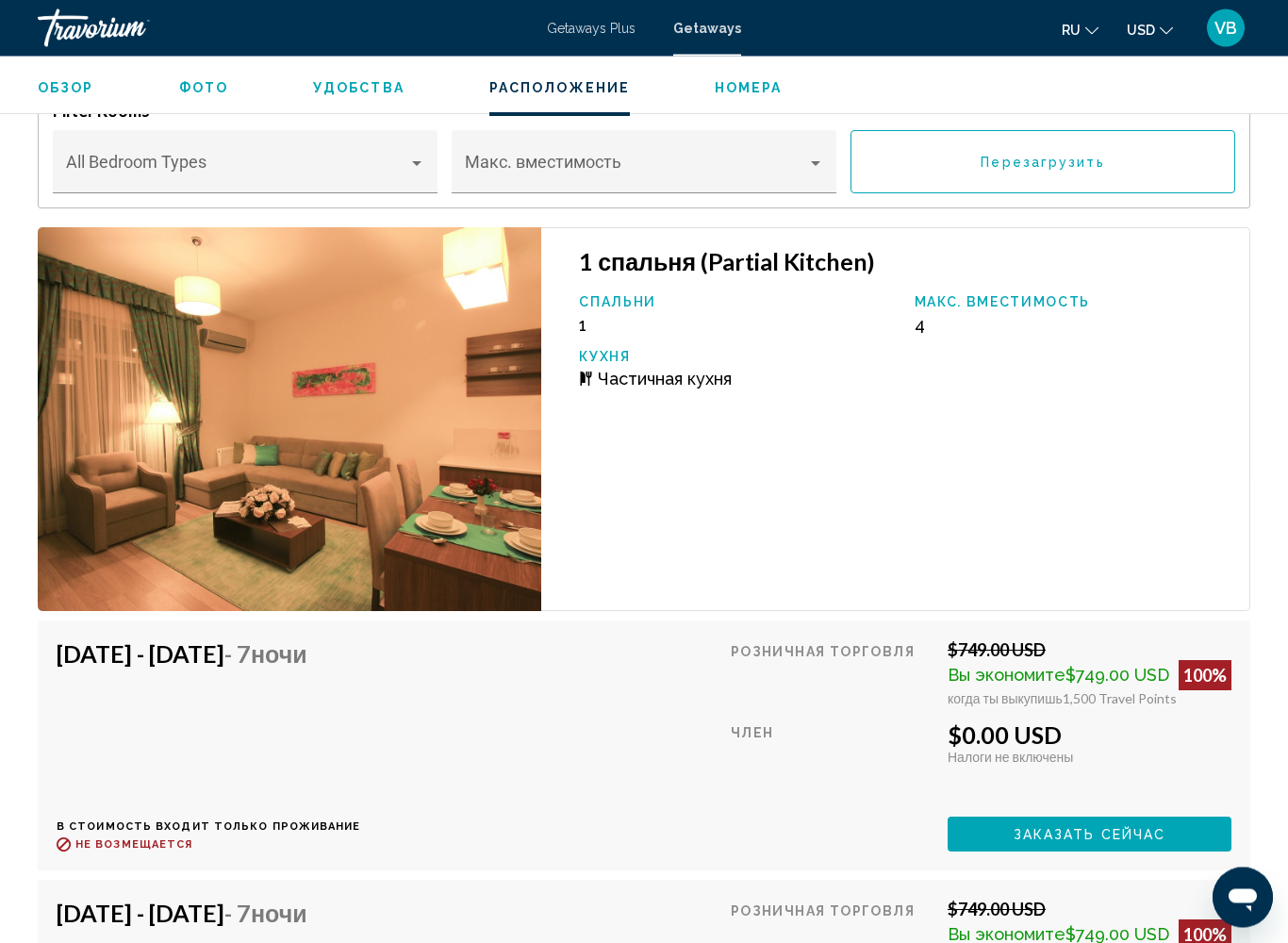 scroll, scrollTop: 3020, scrollLeft: 0, axis: vertical 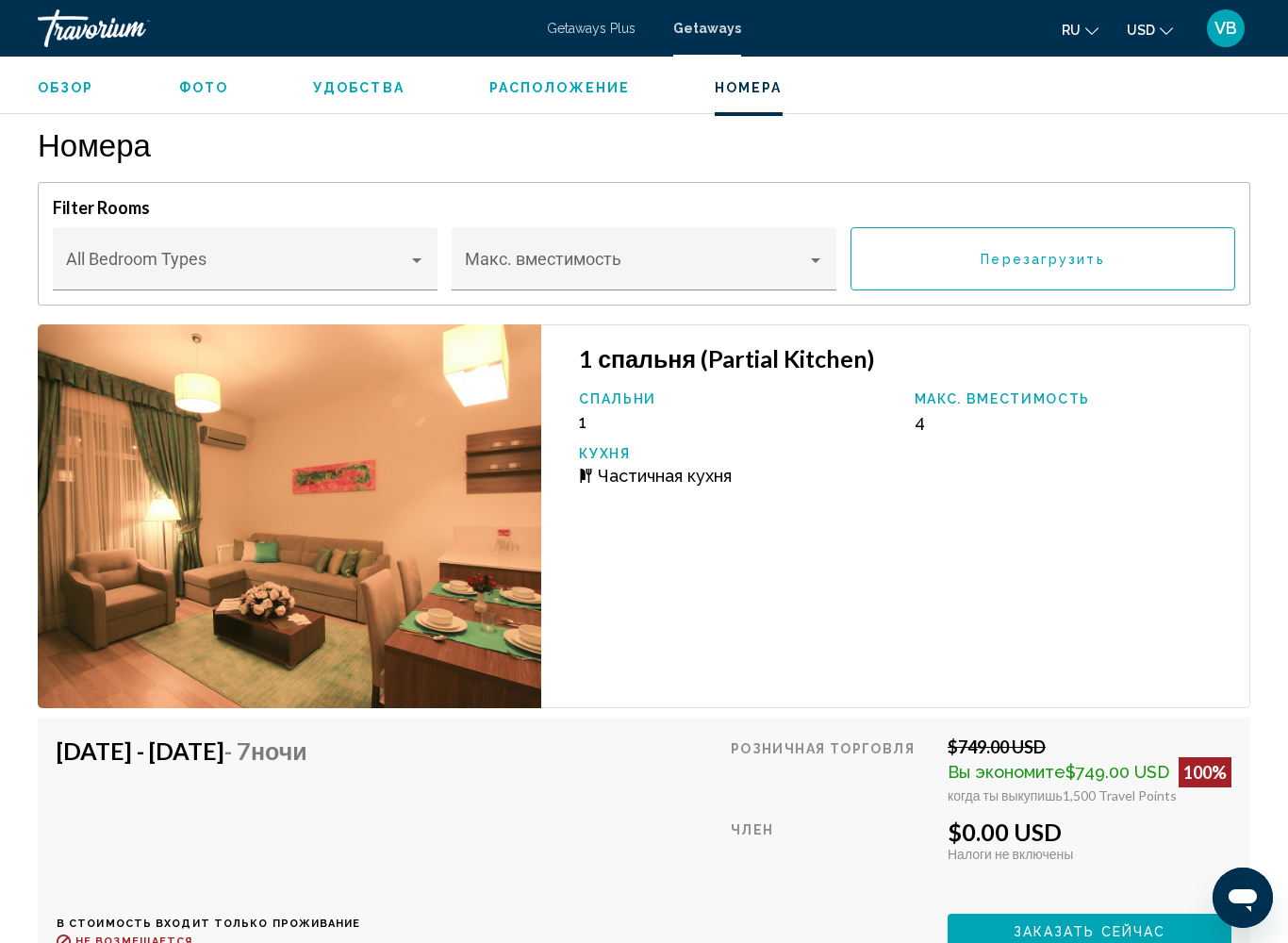click on "Filter Rooms" at bounding box center [644, 207] 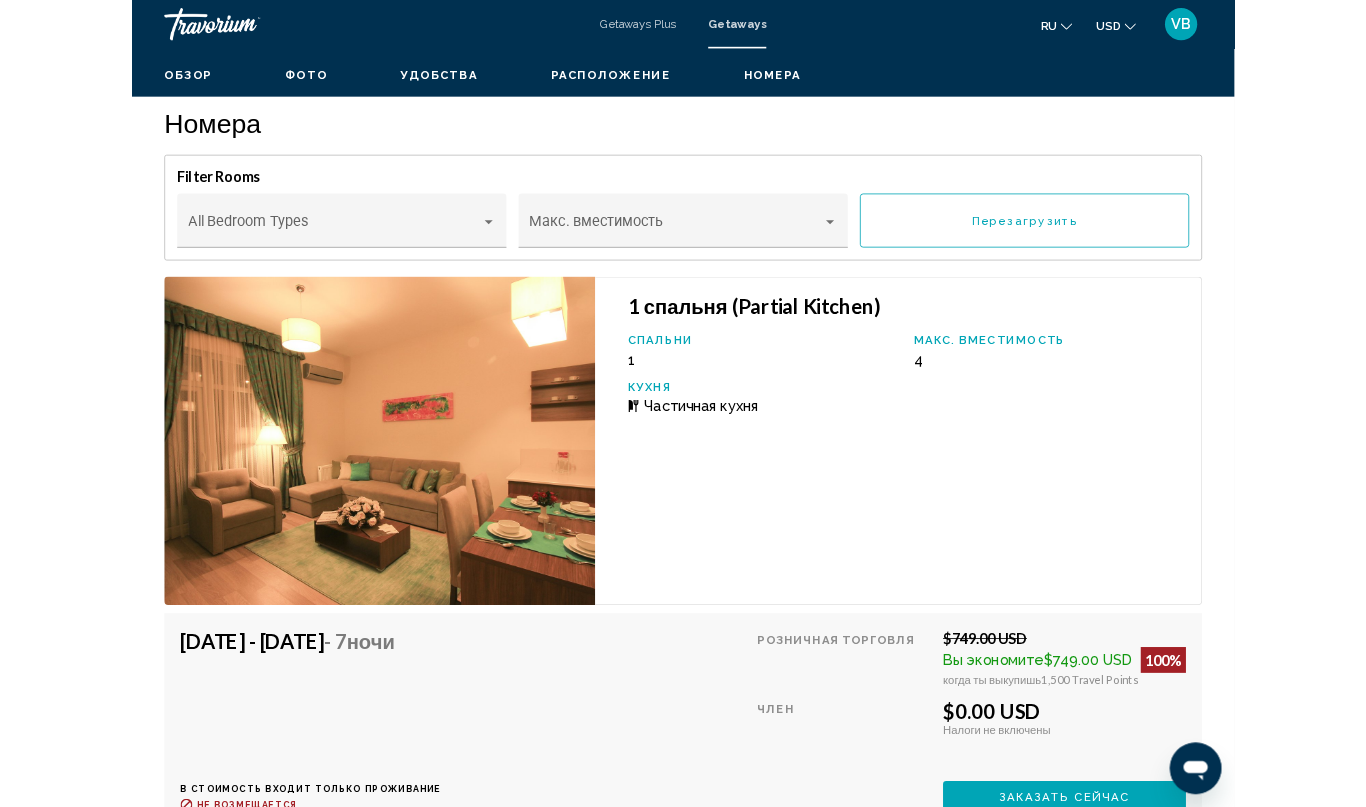 scroll, scrollTop: 3315, scrollLeft: 0, axis: vertical 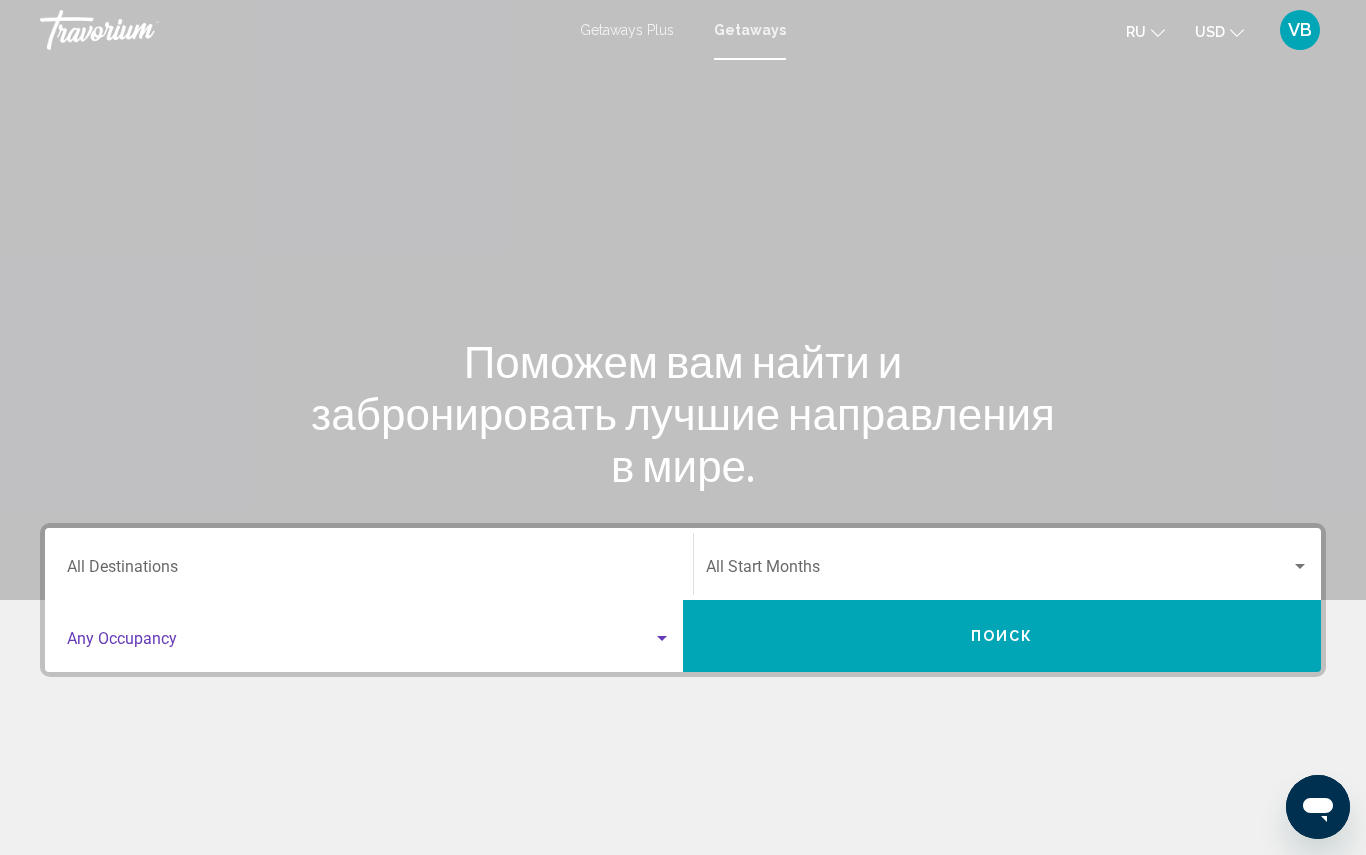 click at bounding box center (662, 638) 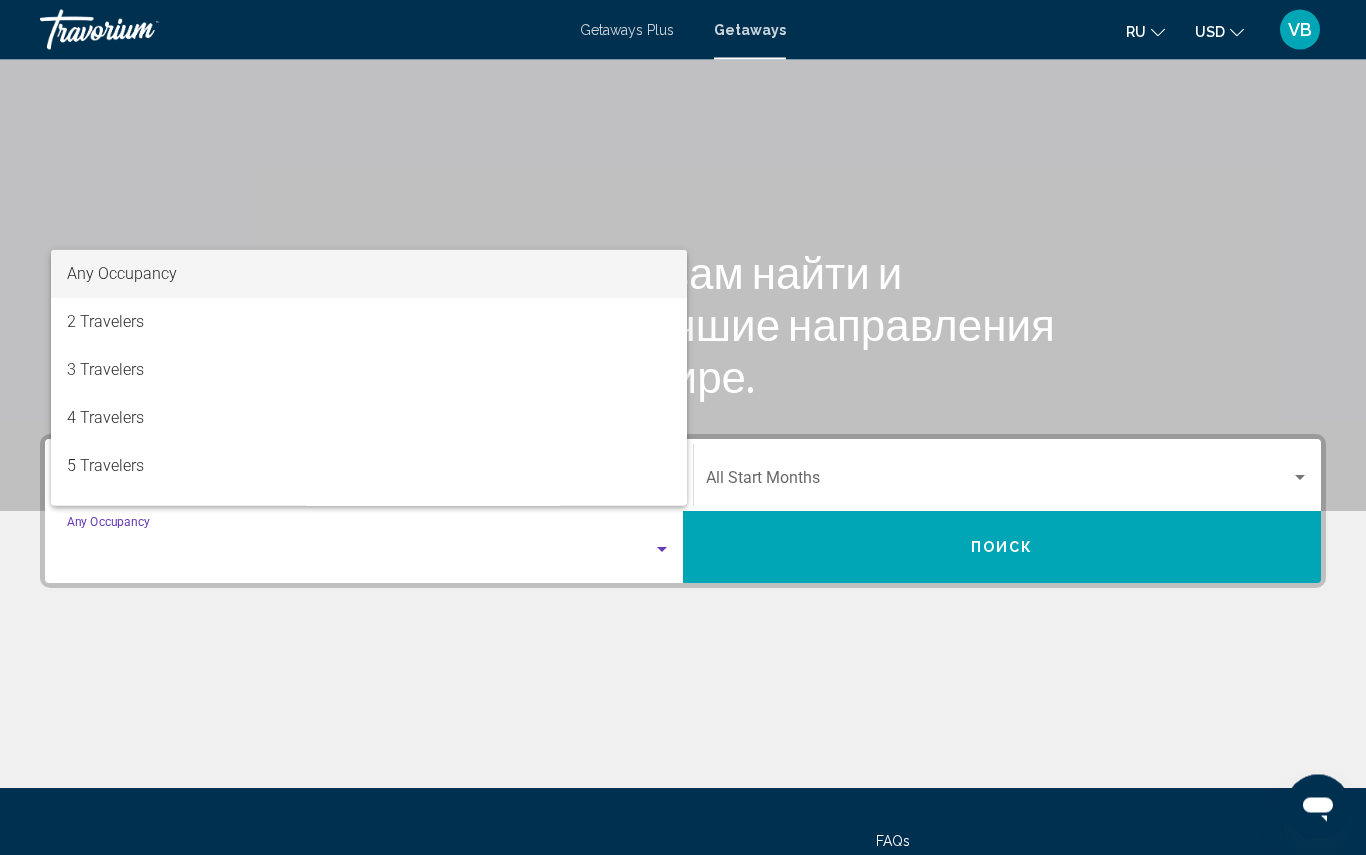 scroll, scrollTop: 267, scrollLeft: 0, axis: vertical 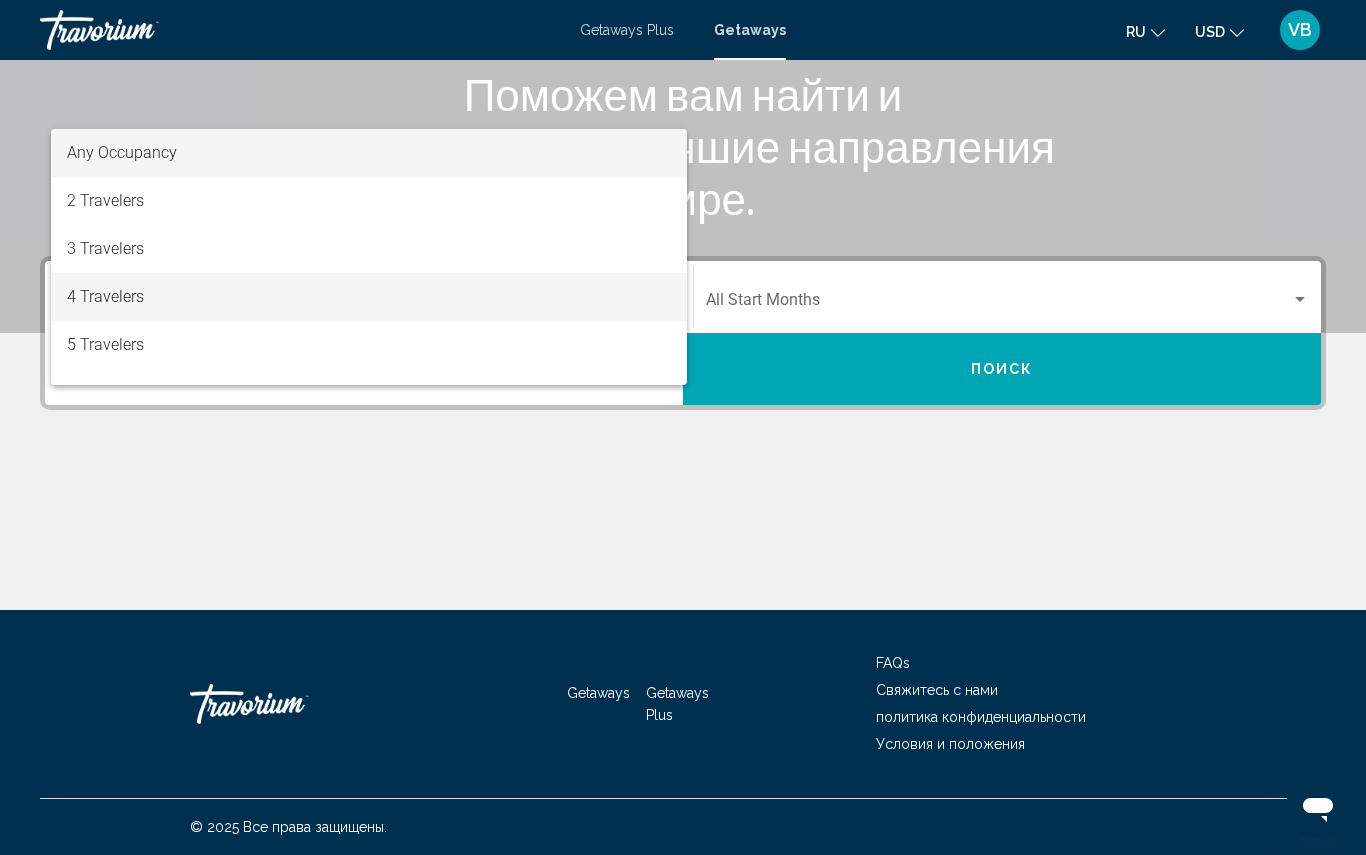 click on "4 Travelers" at bounding box center (369, 297) 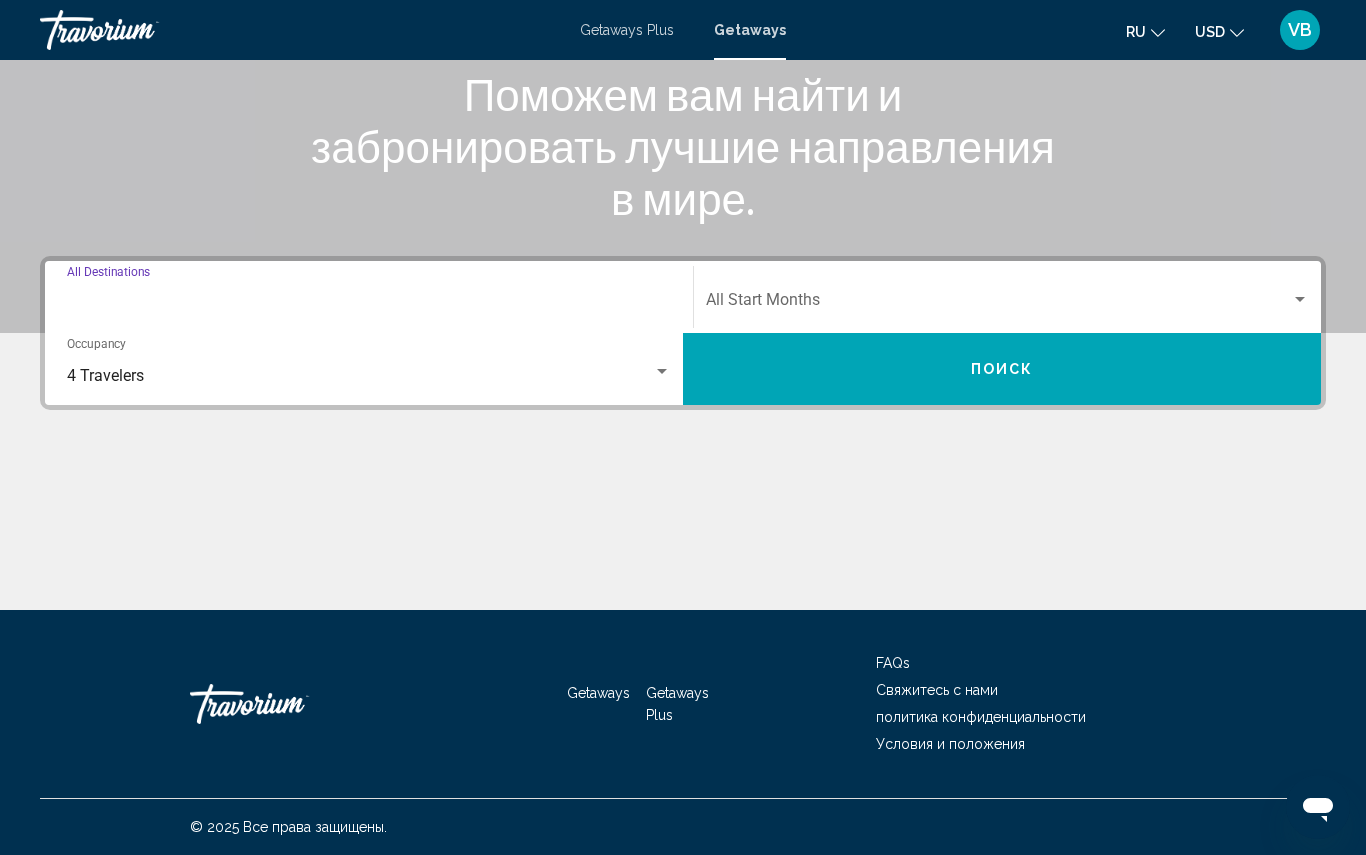 click on "Destination All Destinations" at bounding box center [369, 304] 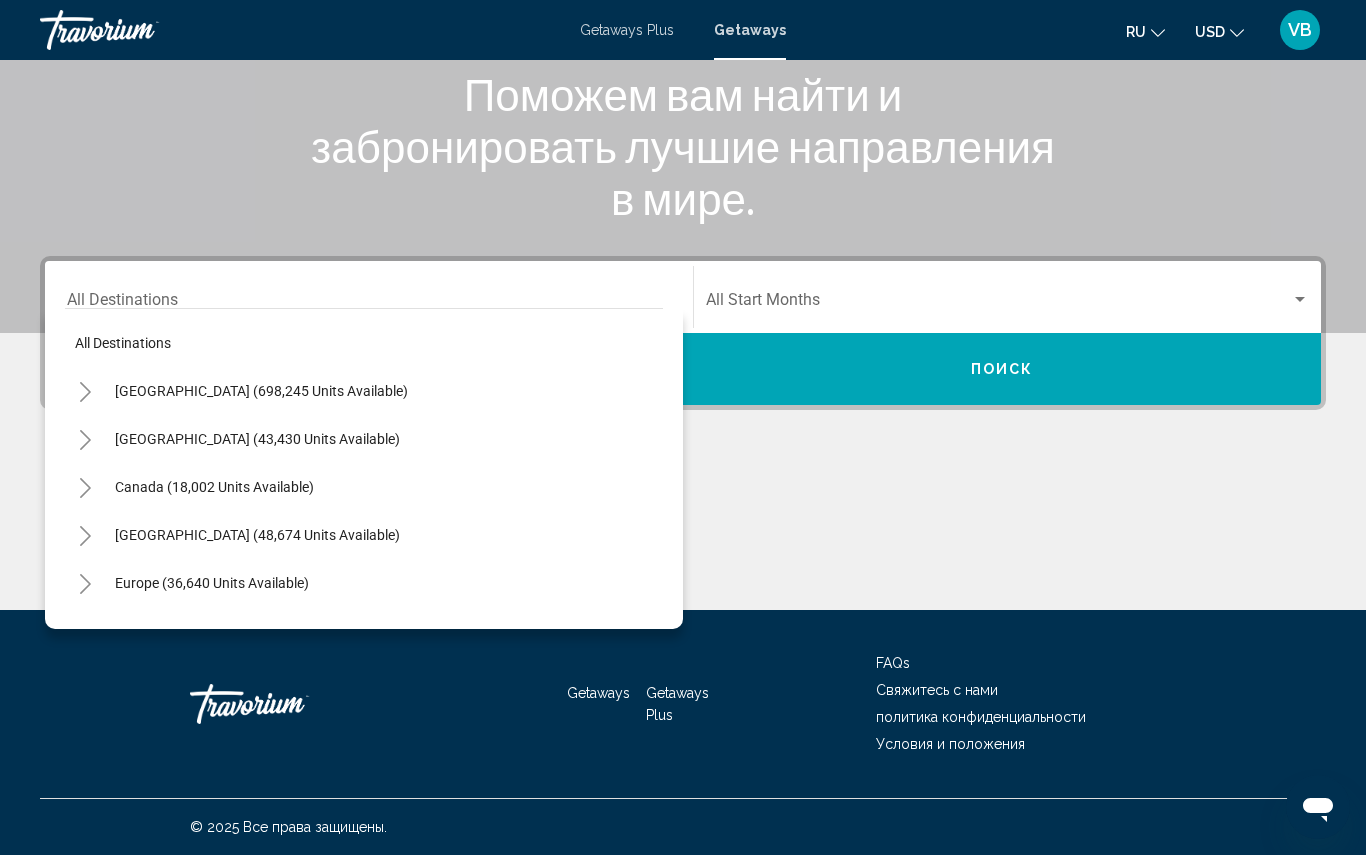 click on "Destination All Destinations" at bounding box center (369, 297) 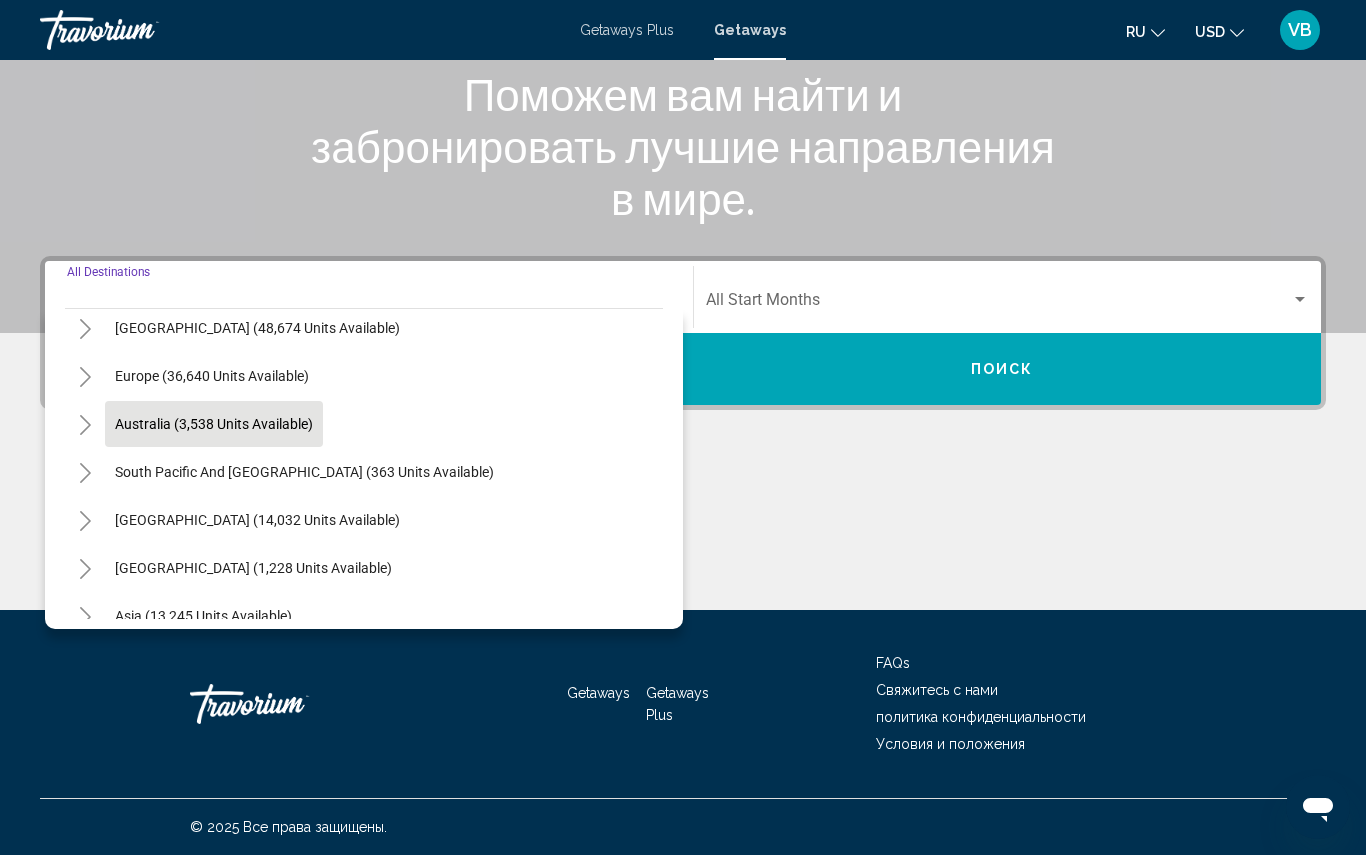 scroll, scrollTop: 187, scrollLeft: 0, axis: vertical 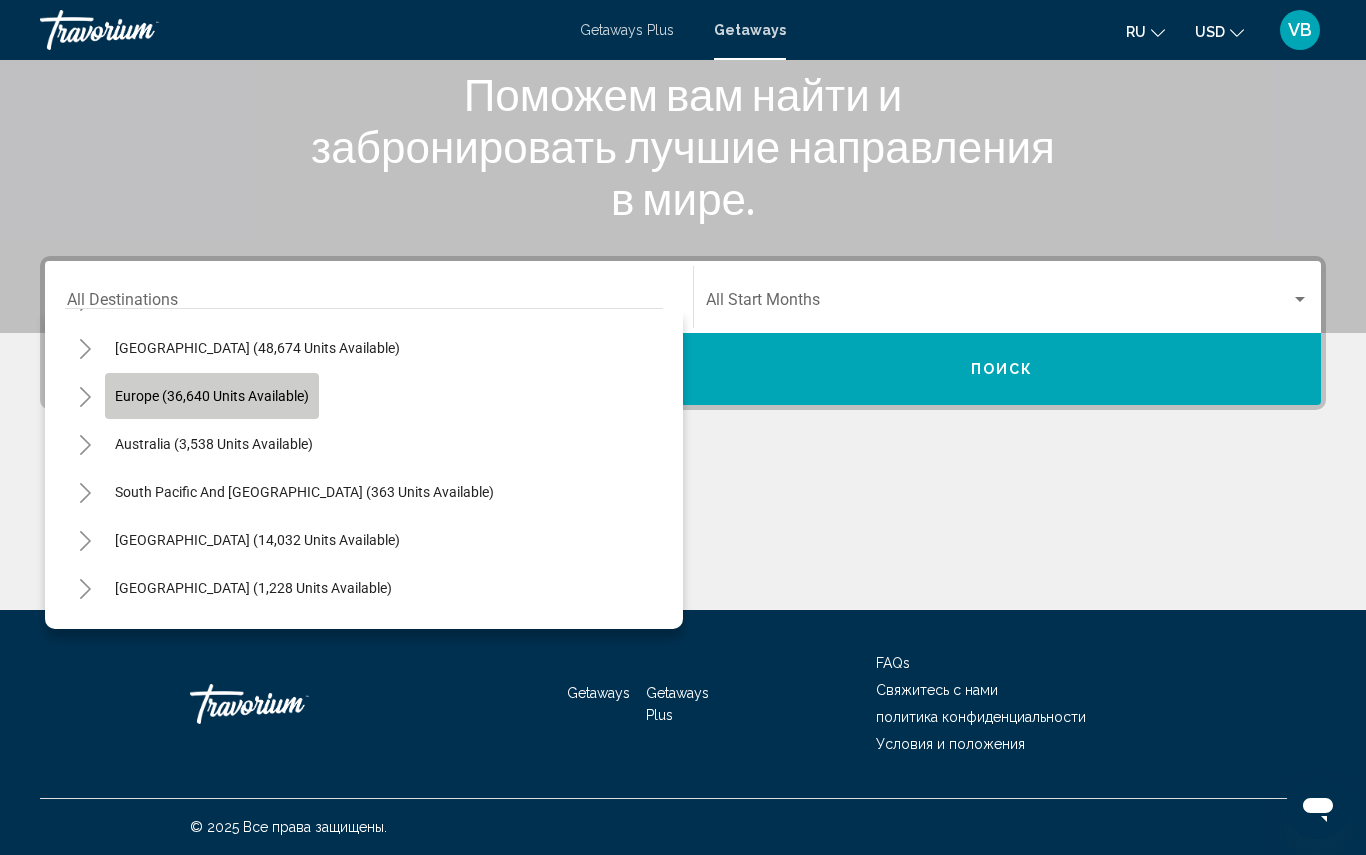 click on "Europe (36,640 units available)" at bounding box center [214, 444] 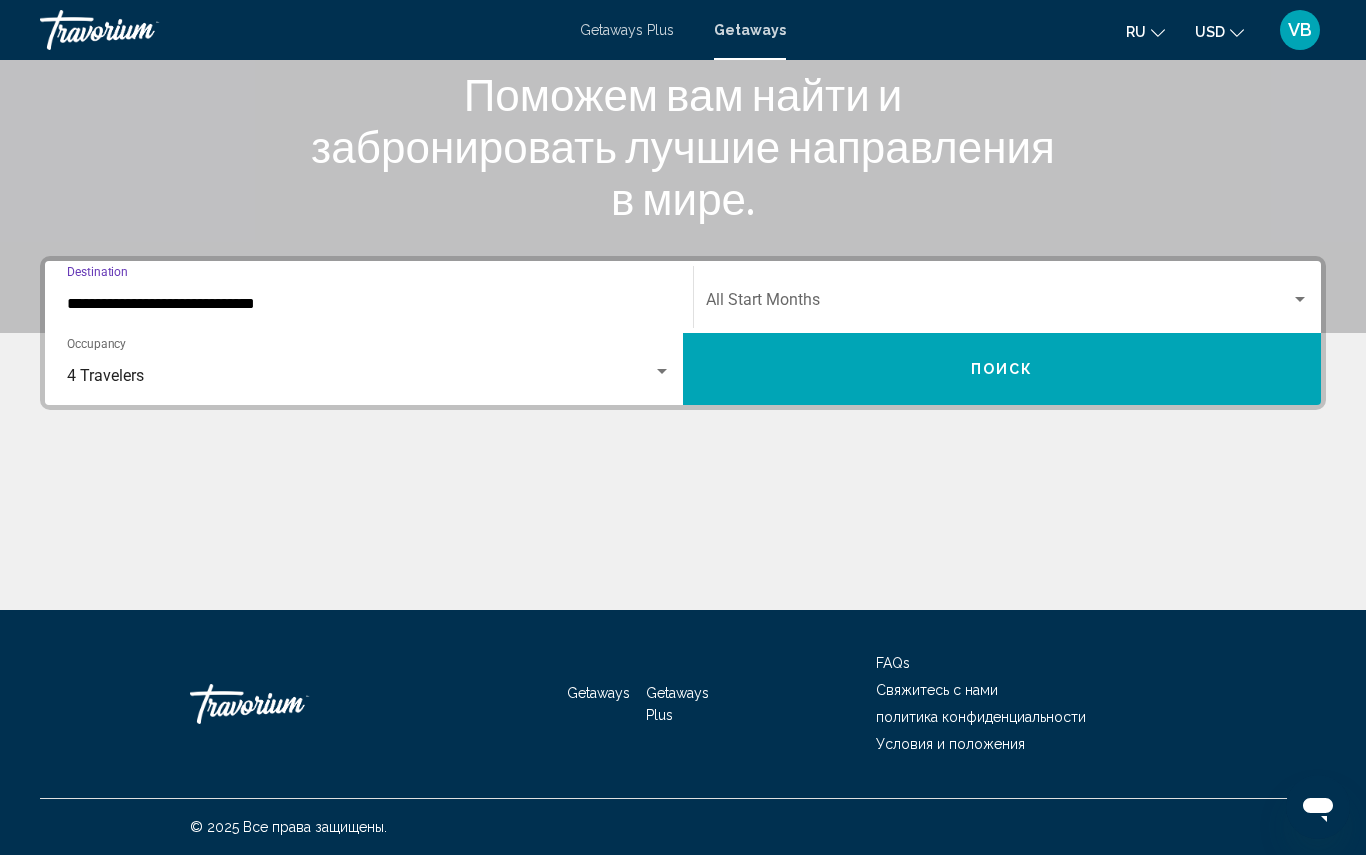 click on "**********" at bounding box center (369, 304) 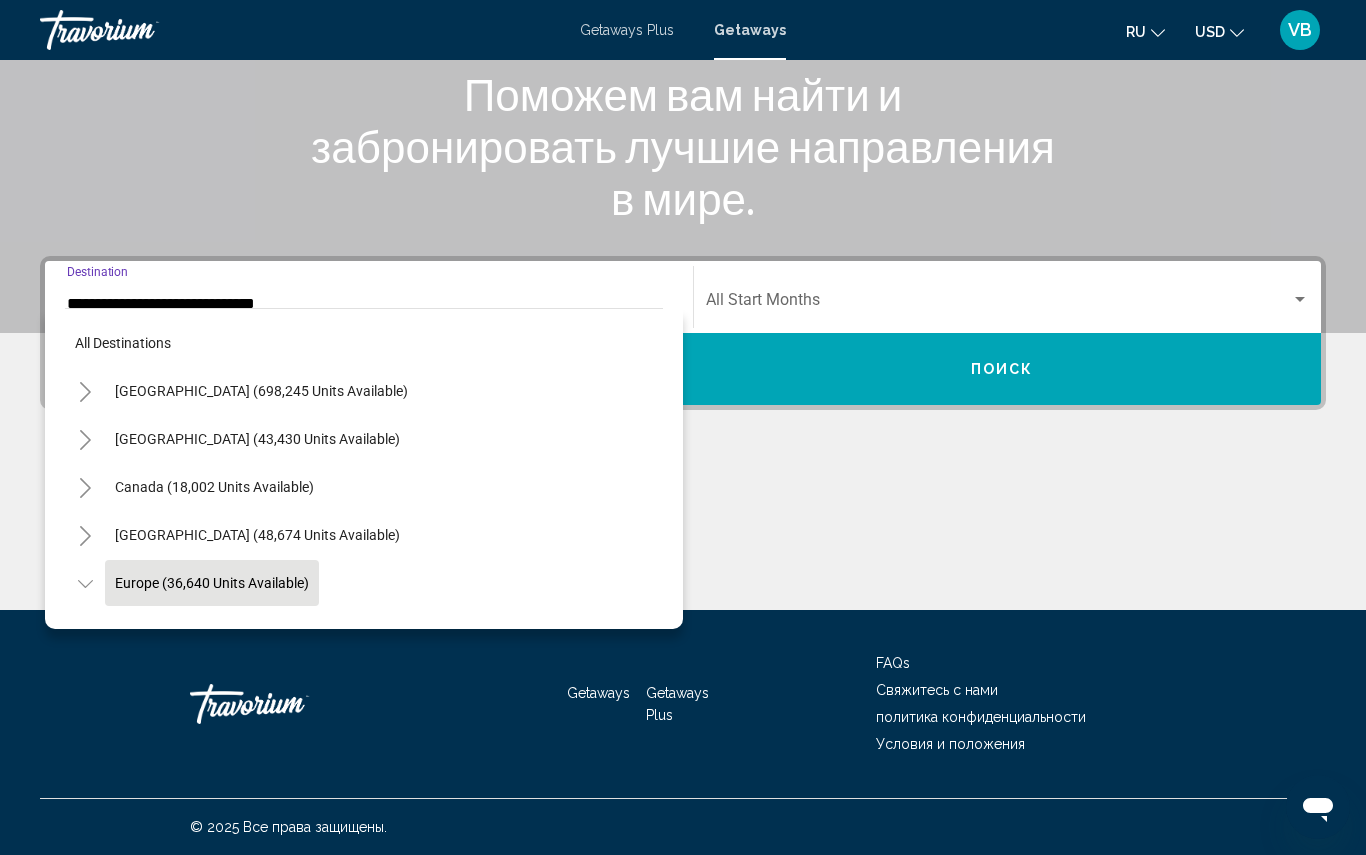 scroll, scrollTop: 119, scrollLeft: 0, axis: vertical 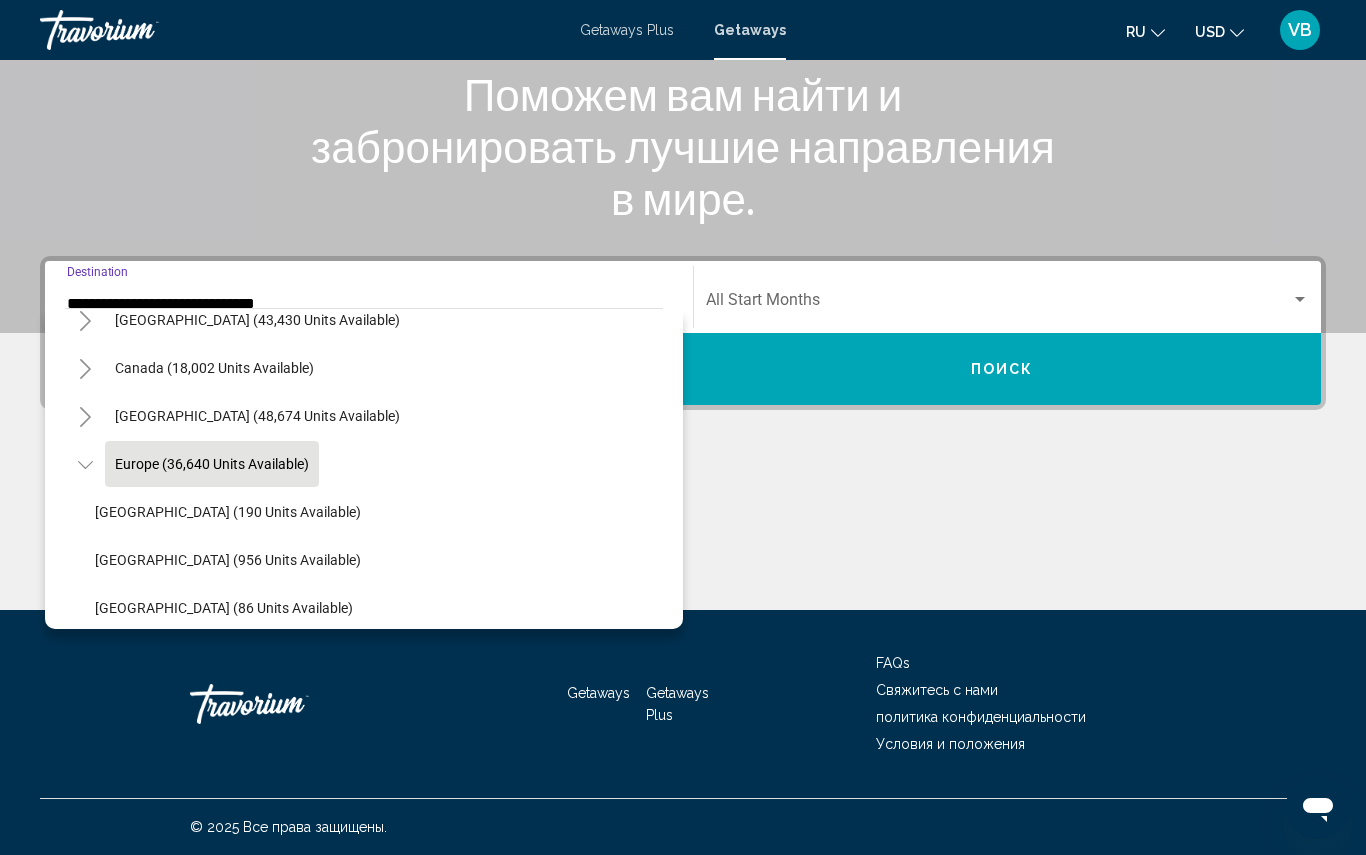 click on "**********" at bounding box center (369, 304) 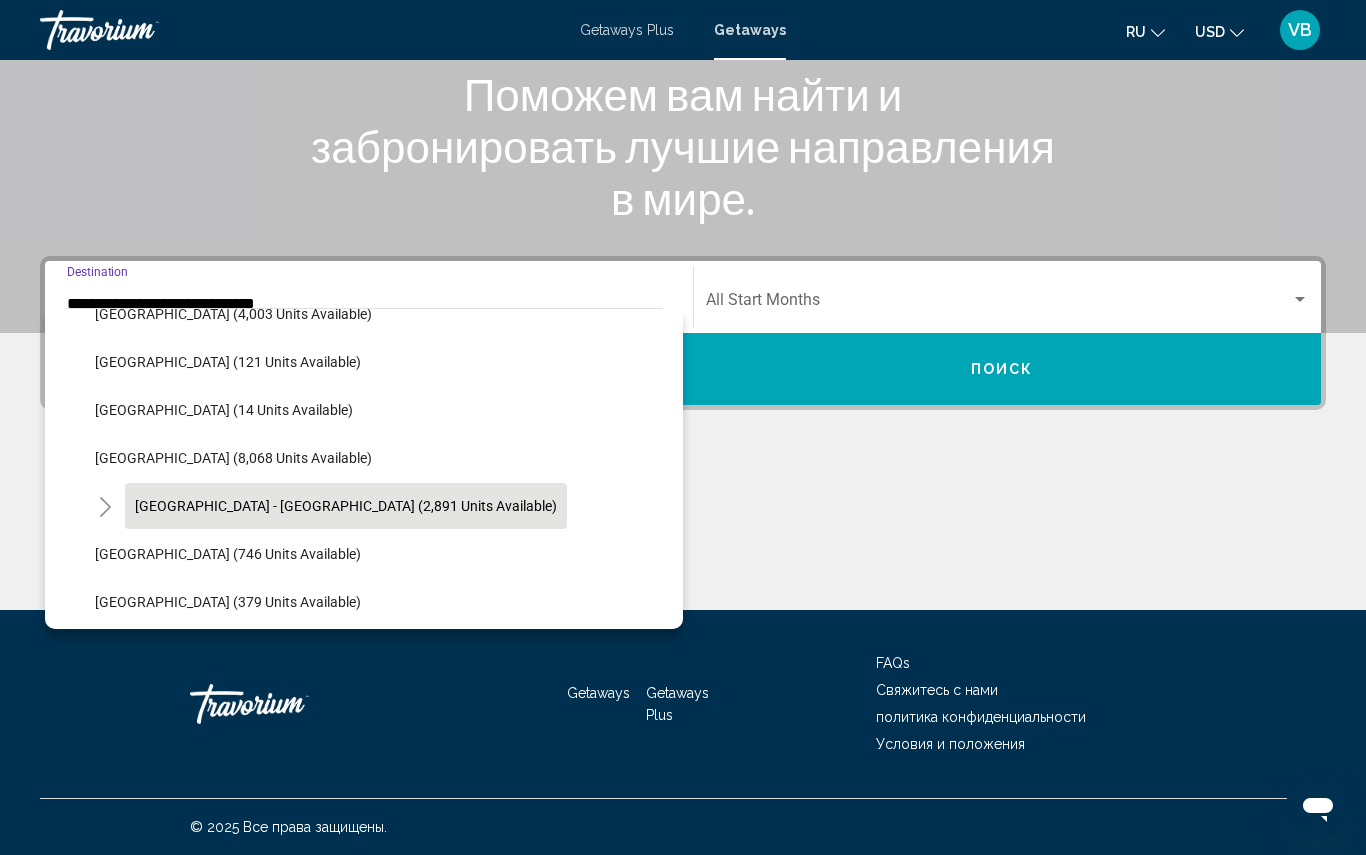 scroll, scrollTop: 873, scrollLeft: 0, axis: vertical 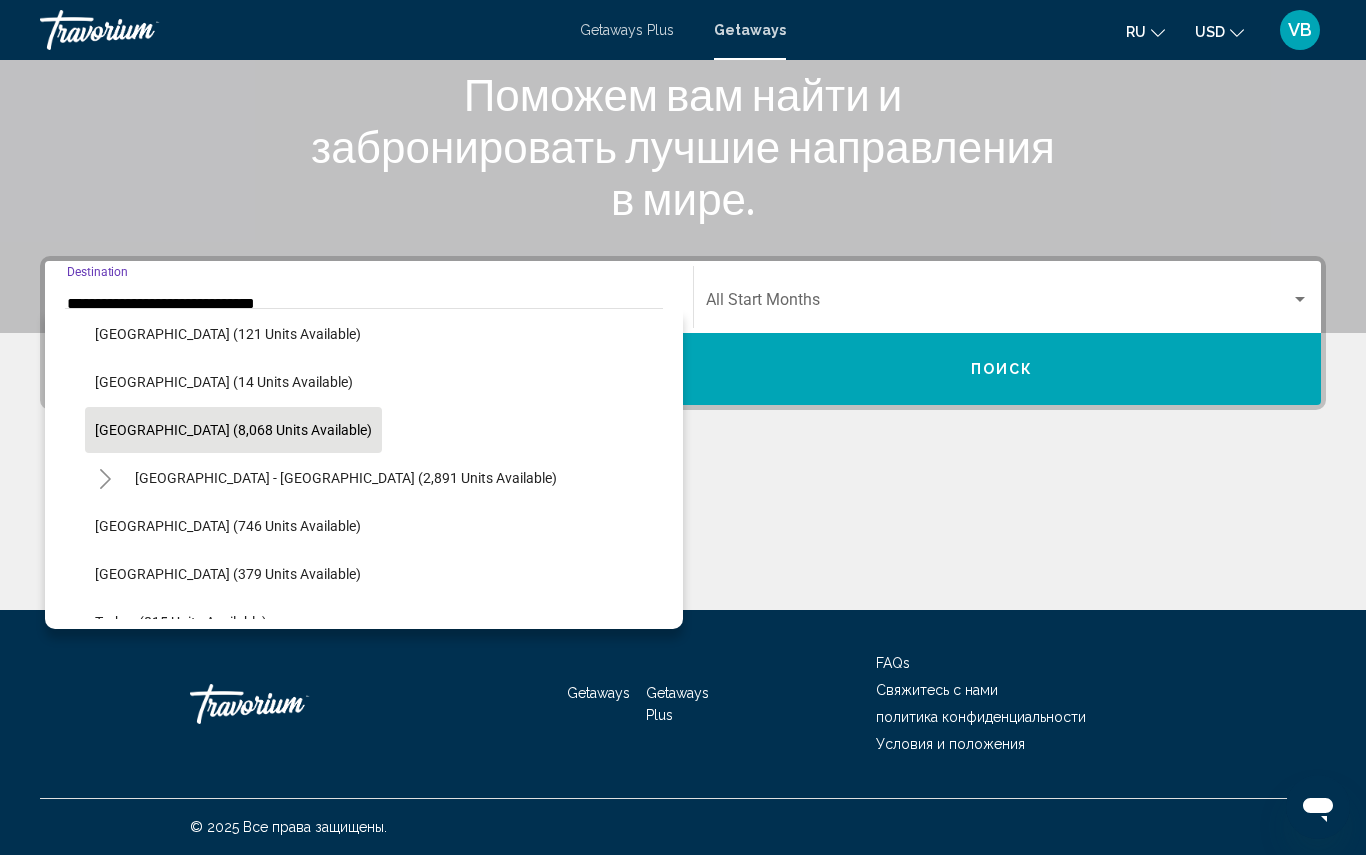 click on "[GEOGRAPHIC_DATA] (8,068 units available)" 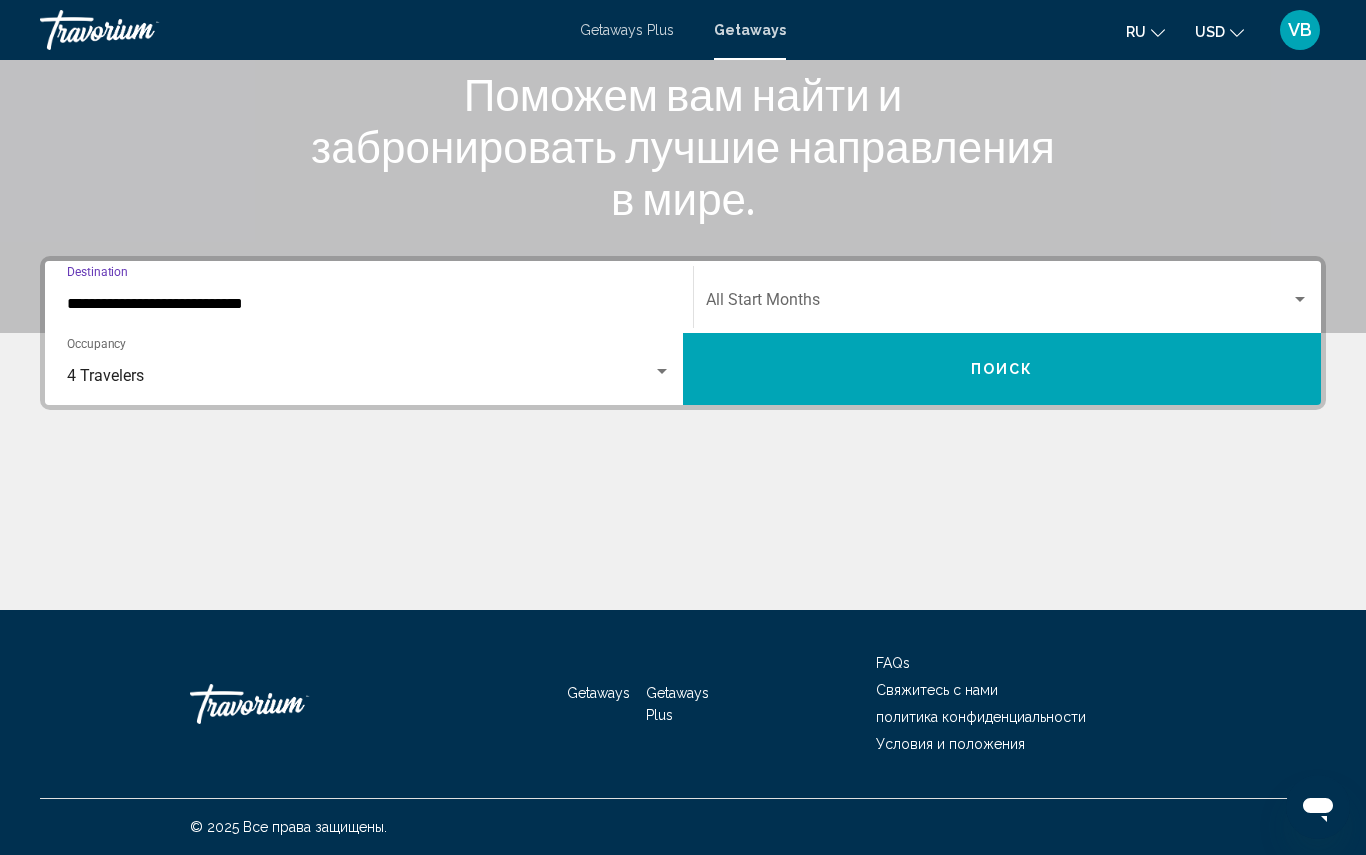 scroll, scrollTop: 0, scrollLeft: 0, axis: both 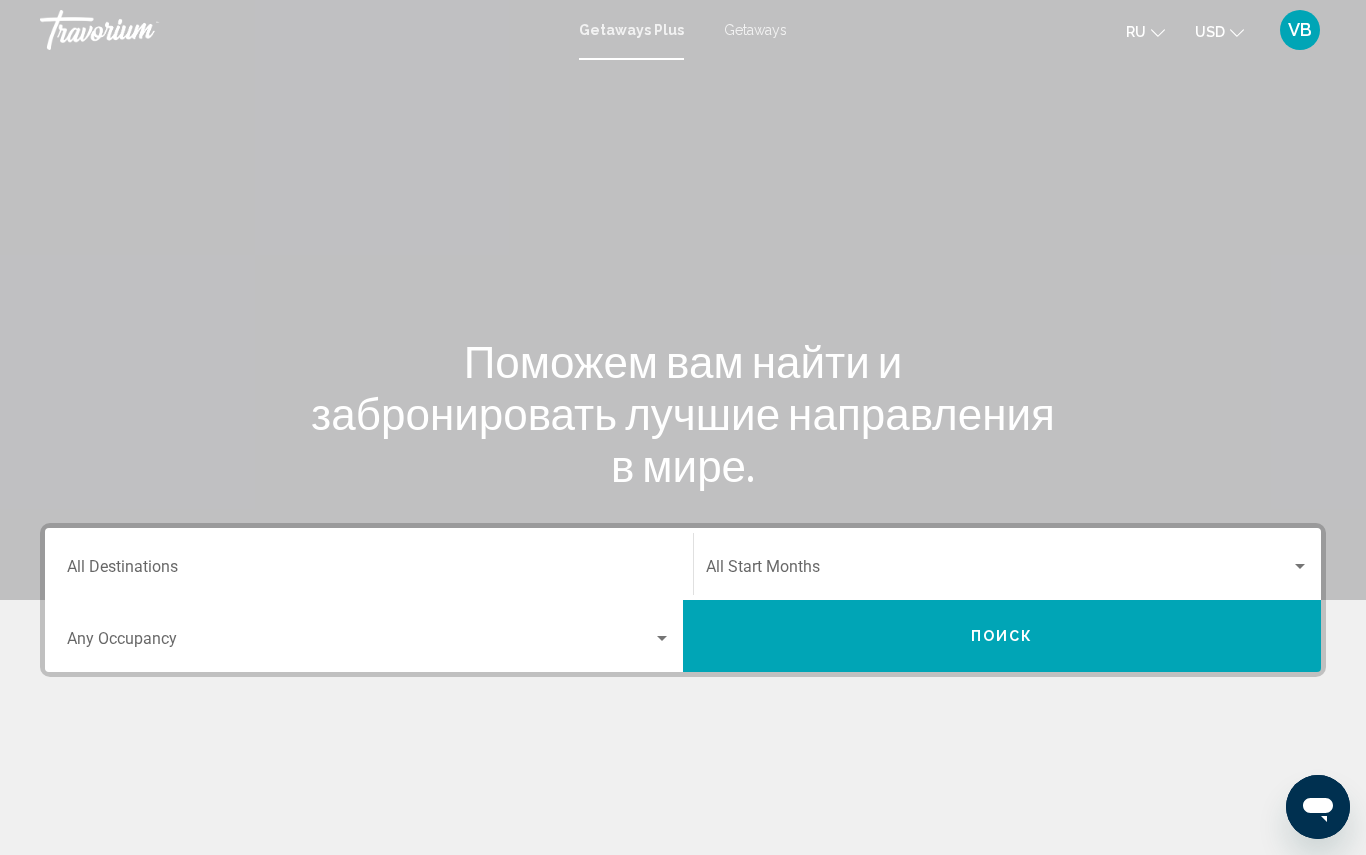 click on "Destination All Destinations" at bounding box center (369, 564) 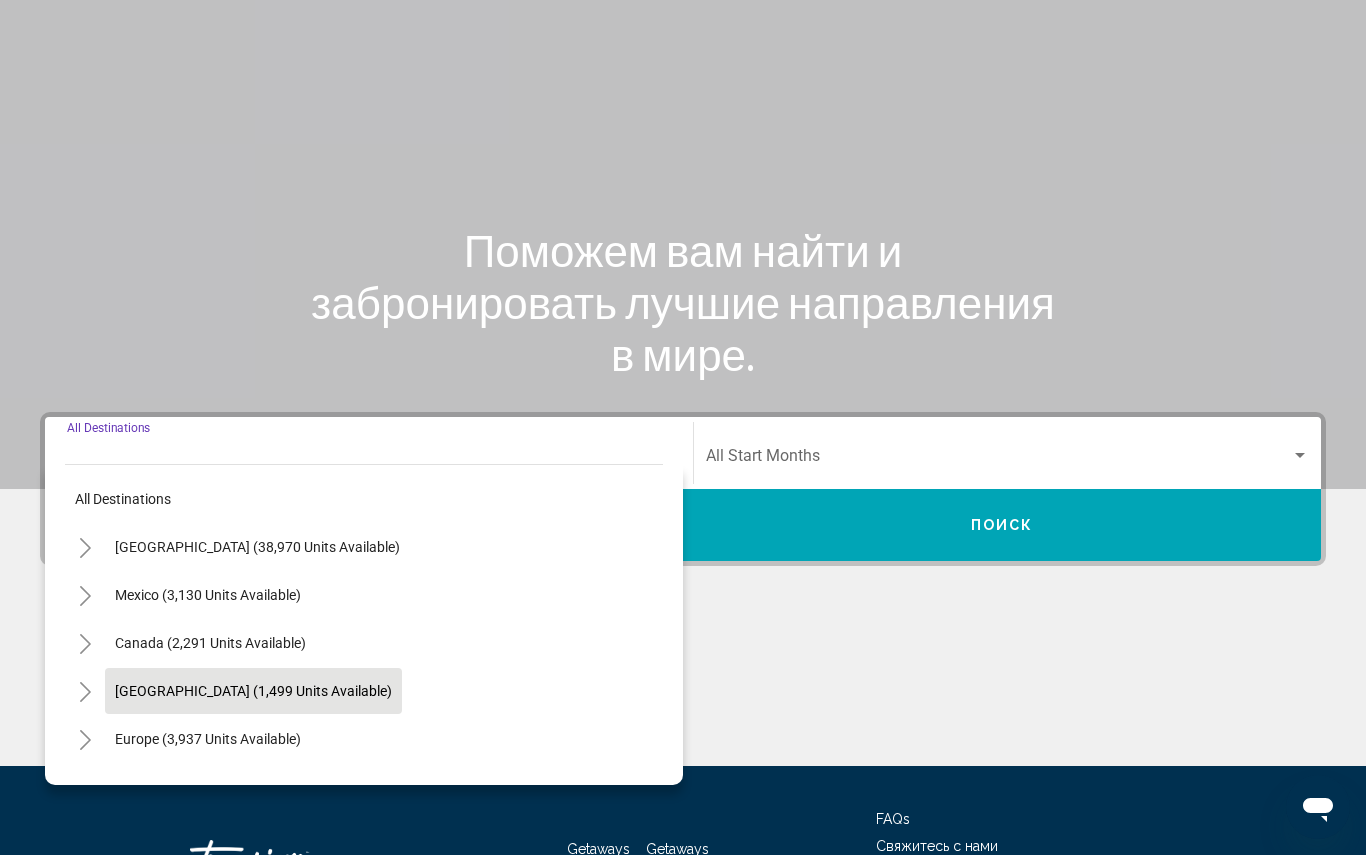scroll, scrollTop: 267, scrollLeft: 0, axis: vertical 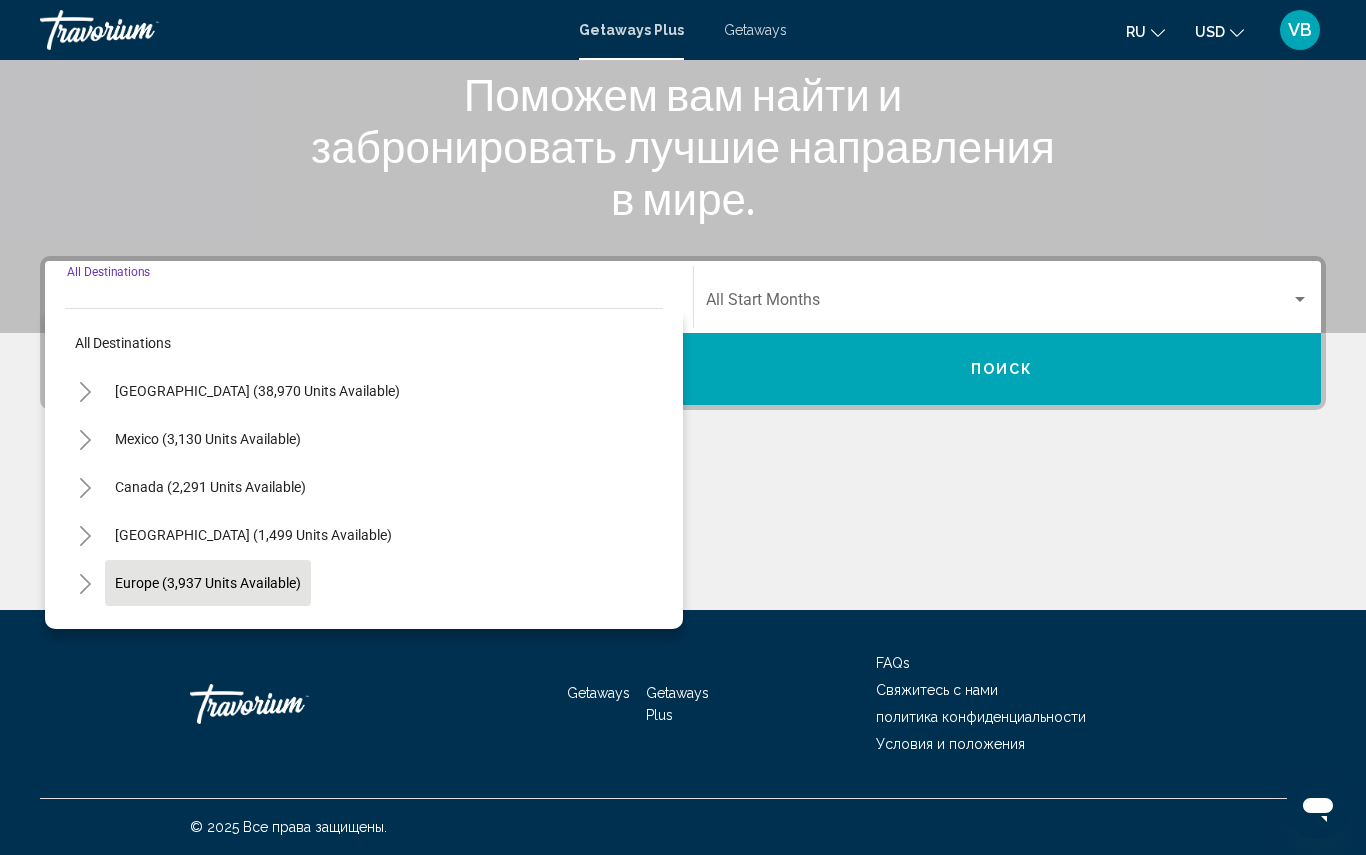 click on "Europe (3,937 units available)" at bounding box center (208, 631) 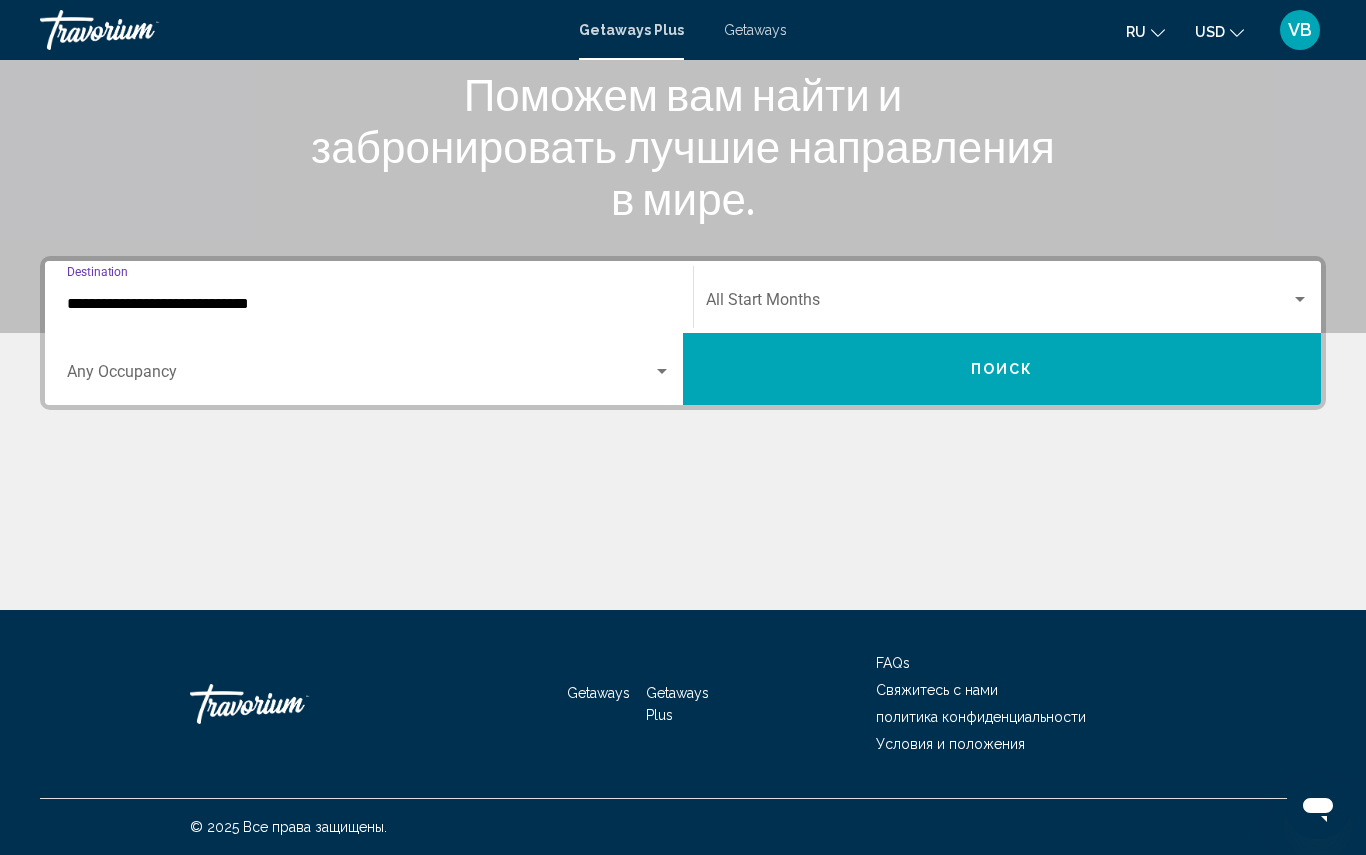click on "**********" at bounding box center [369, 304] 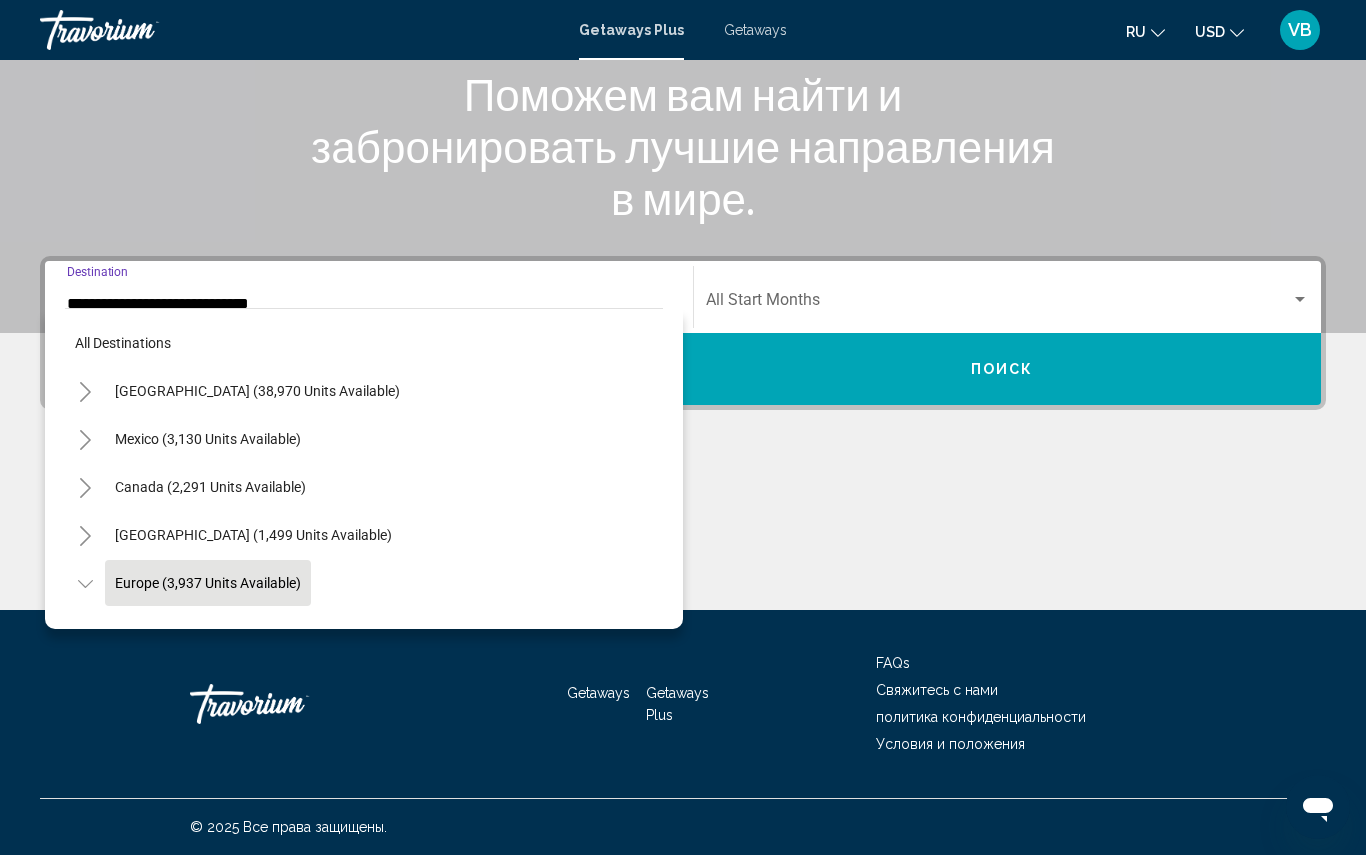 click on "**********" at bounding box center [369, 304] 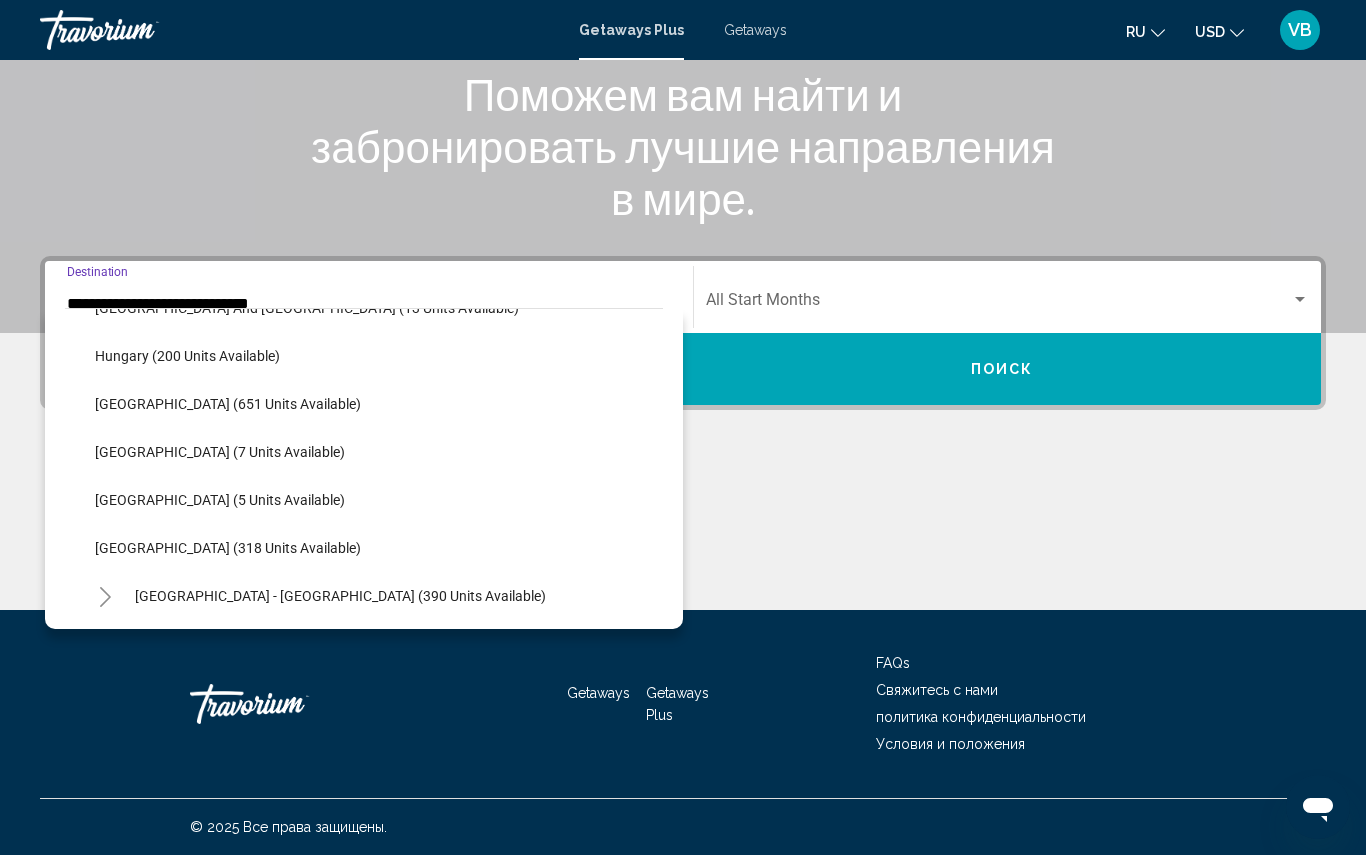 scroll, scrollTop: 551, scrollLeft: 0, axis: vertical 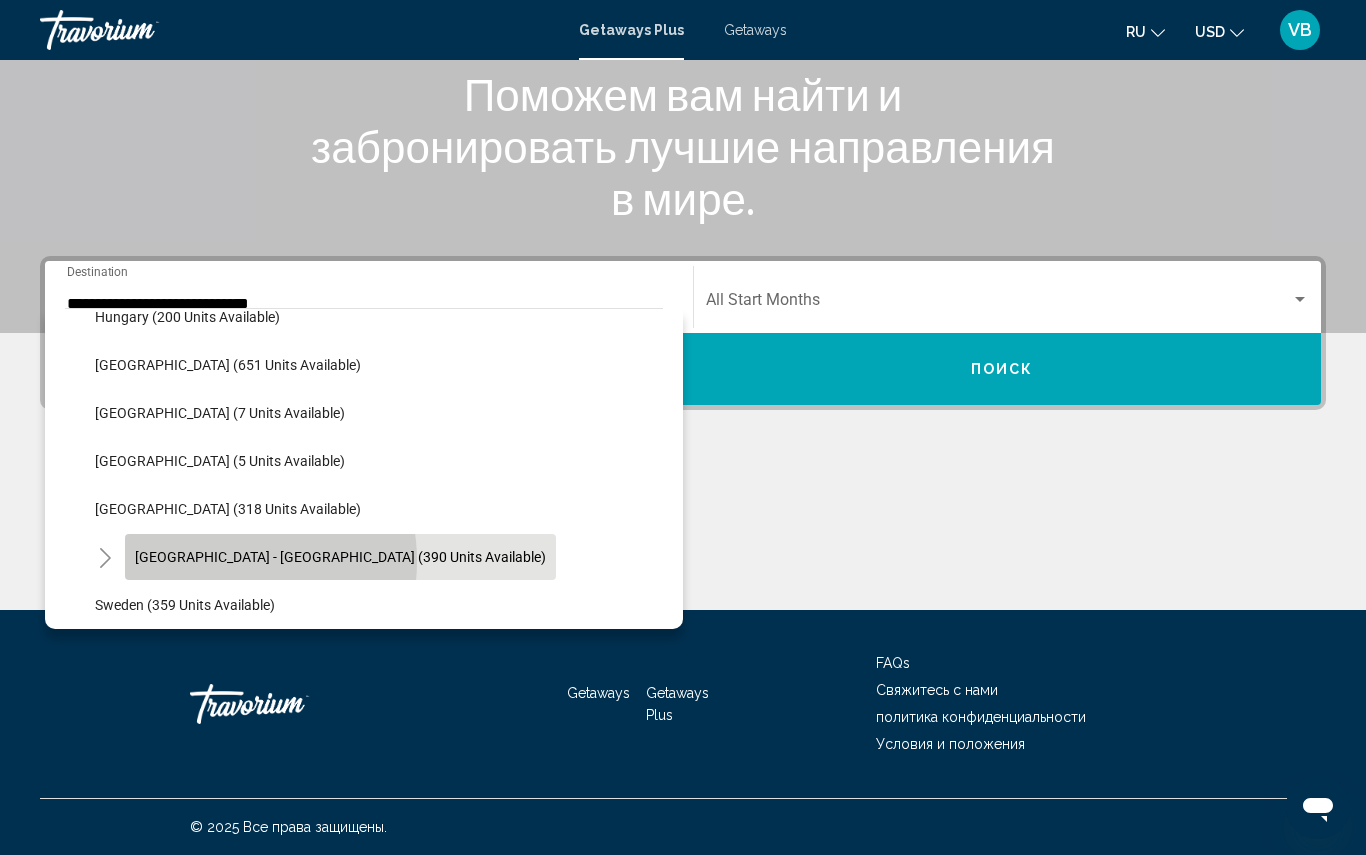 click on "[GEOGRAPHIC_DATA] - [GEOGRAPHIC_DATA] (390 units available)" 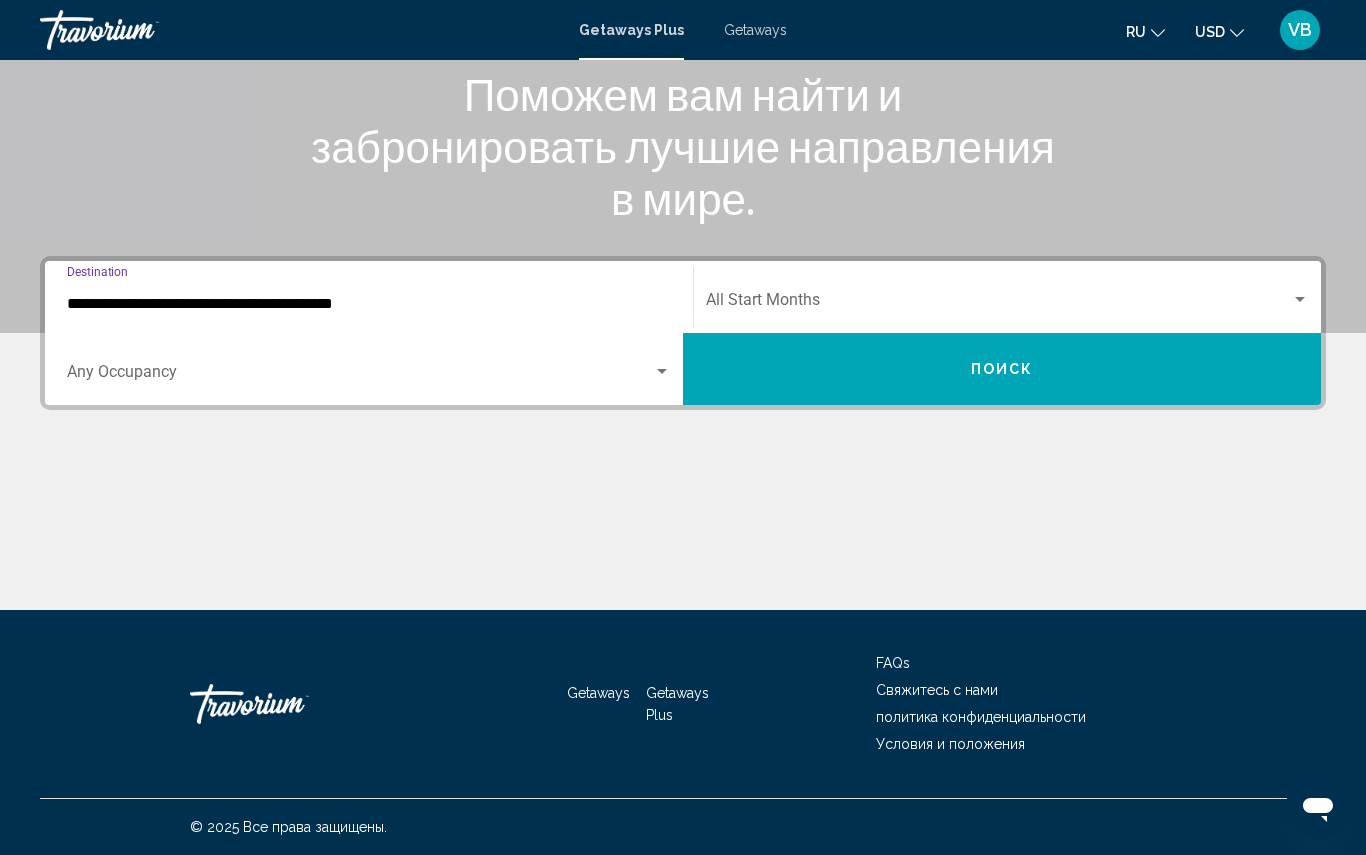 click at bounding box center (360, 376) 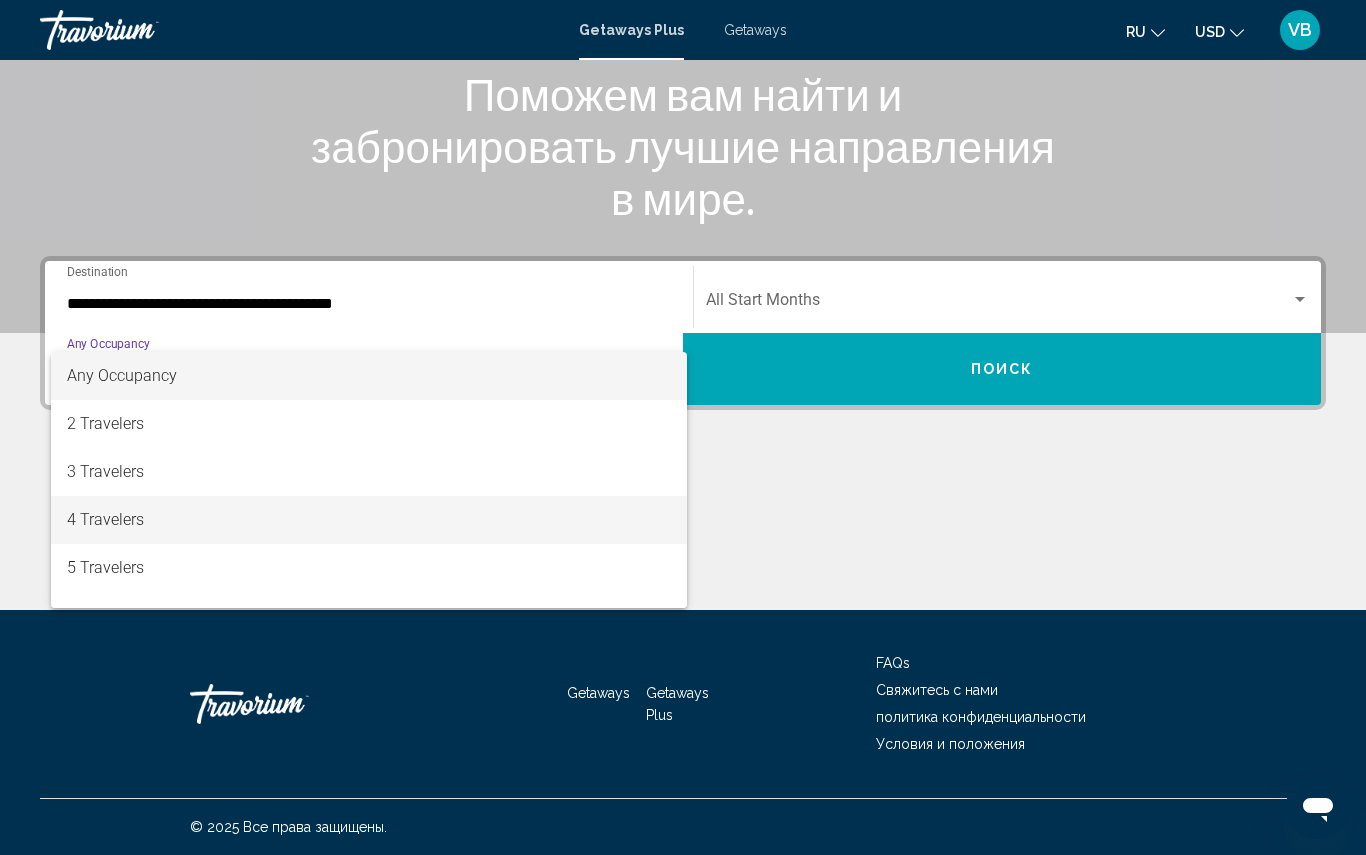 click on "4 Travelers" at bounding box center [369, 520] 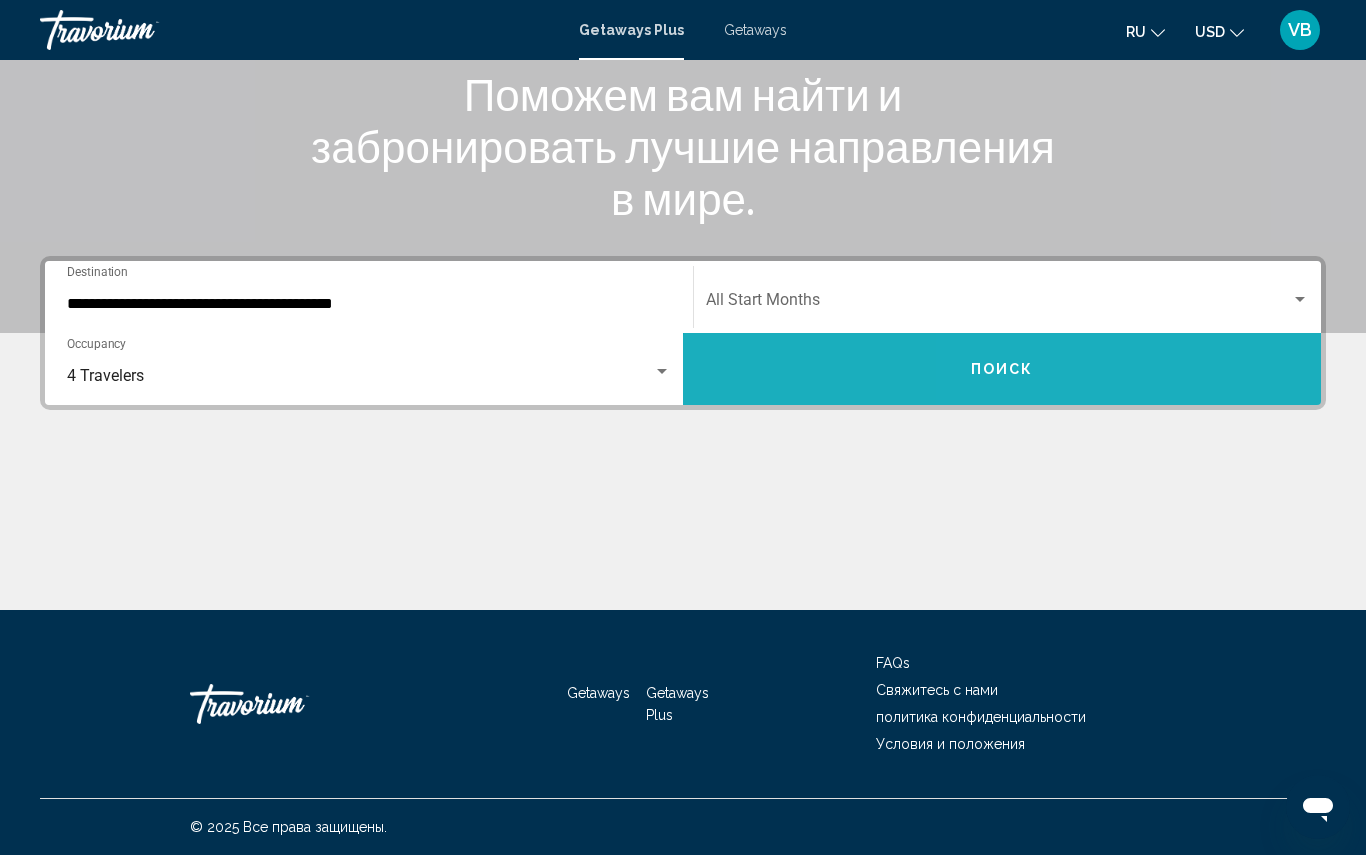 click on "Поиск" at bounding box center (1002, 369) 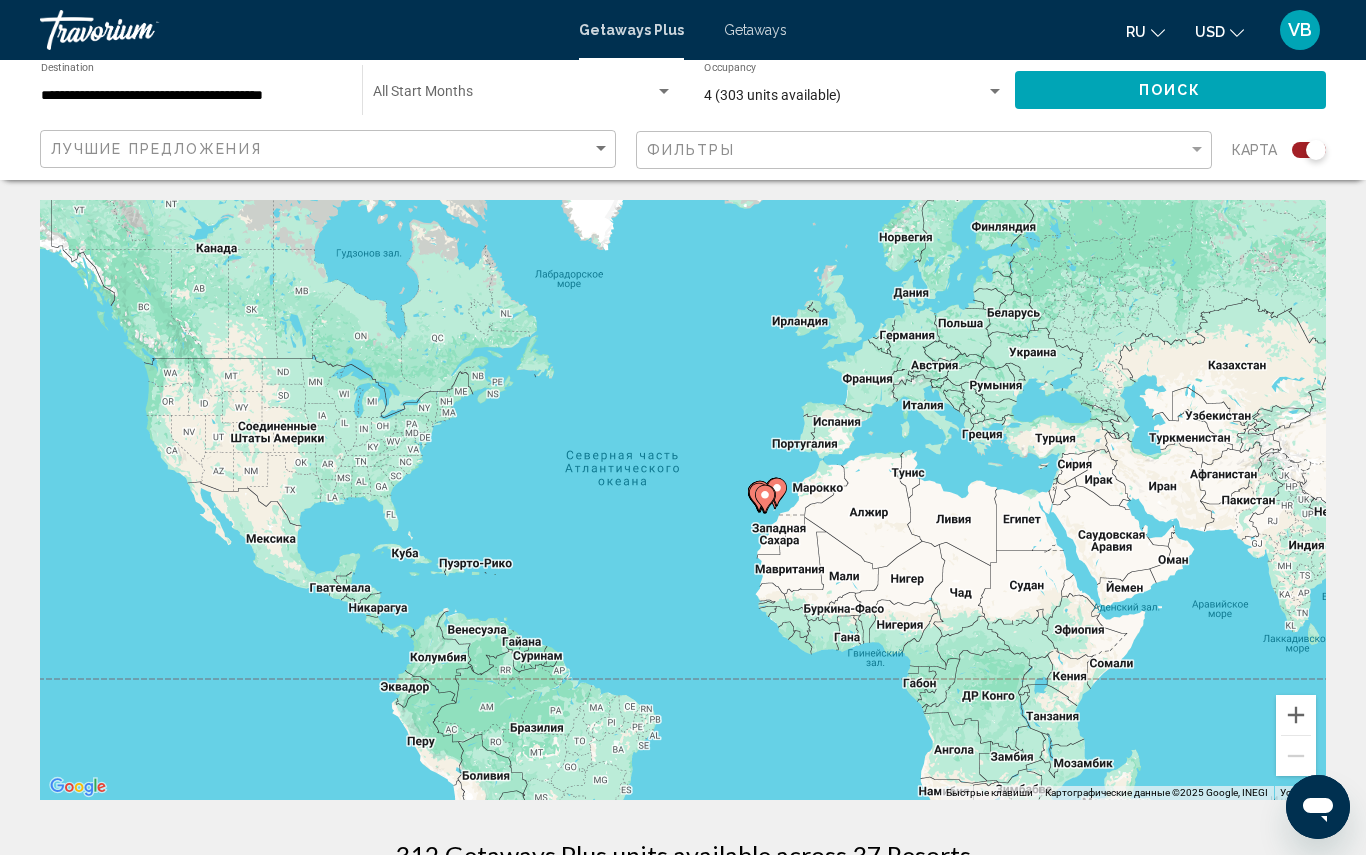 click 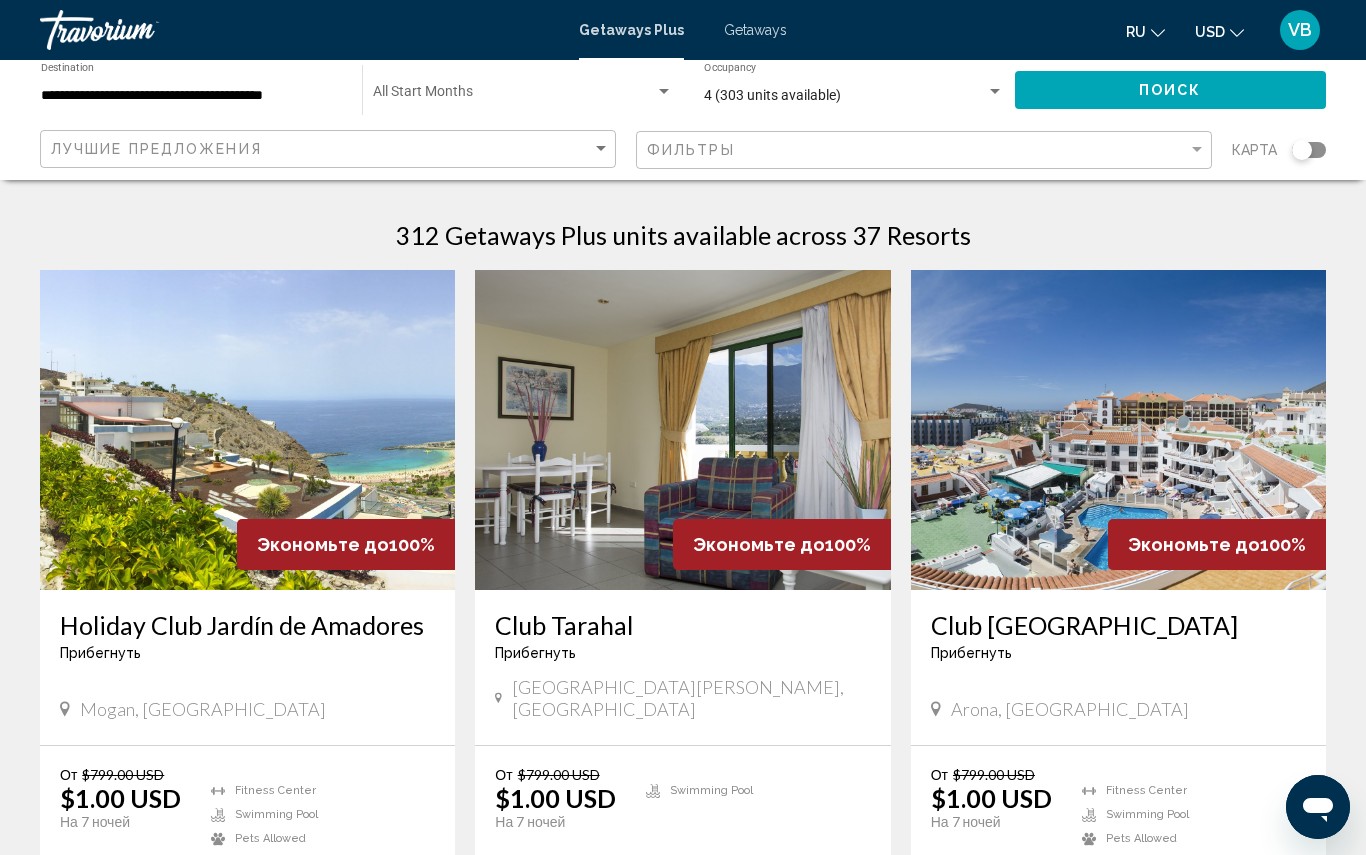 click 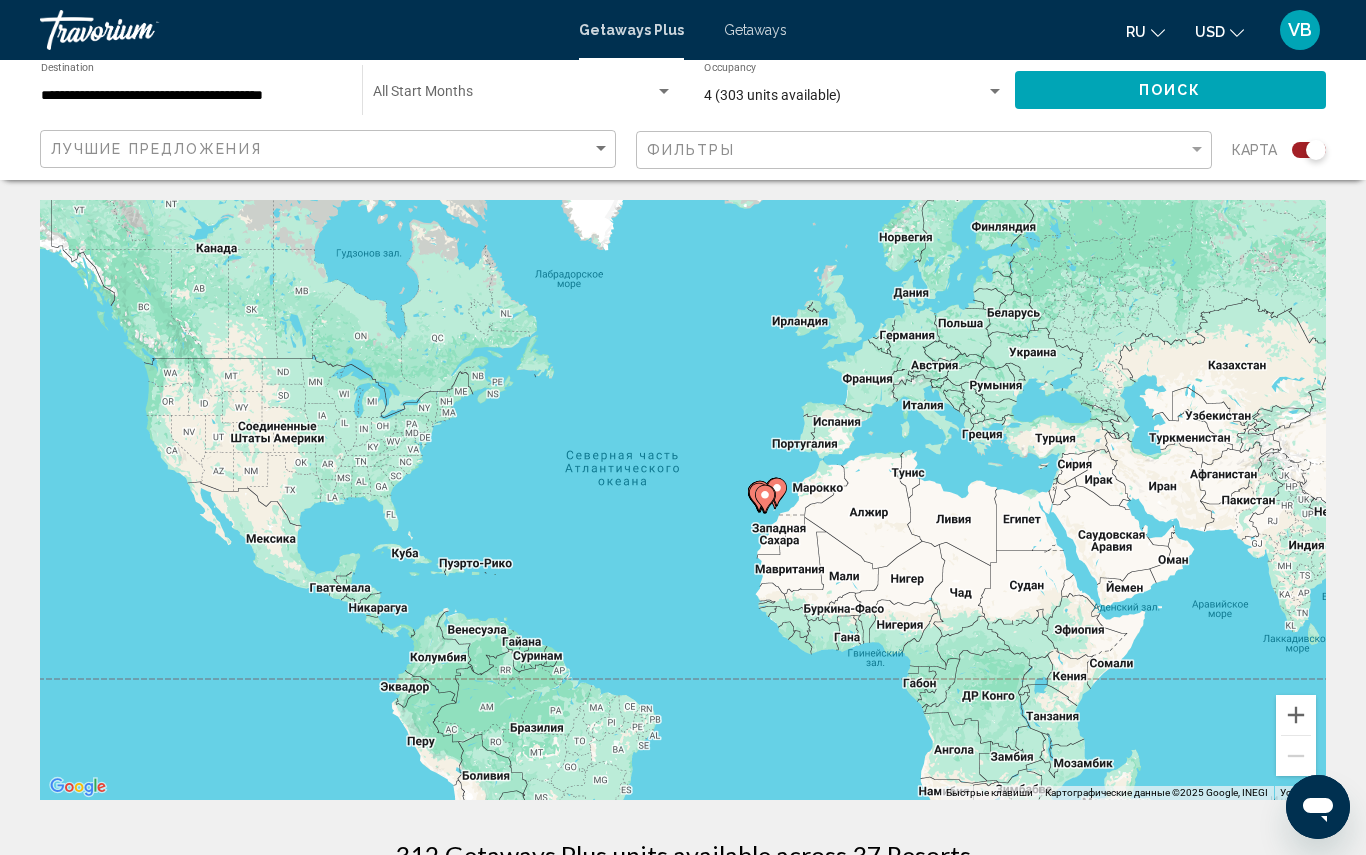 click 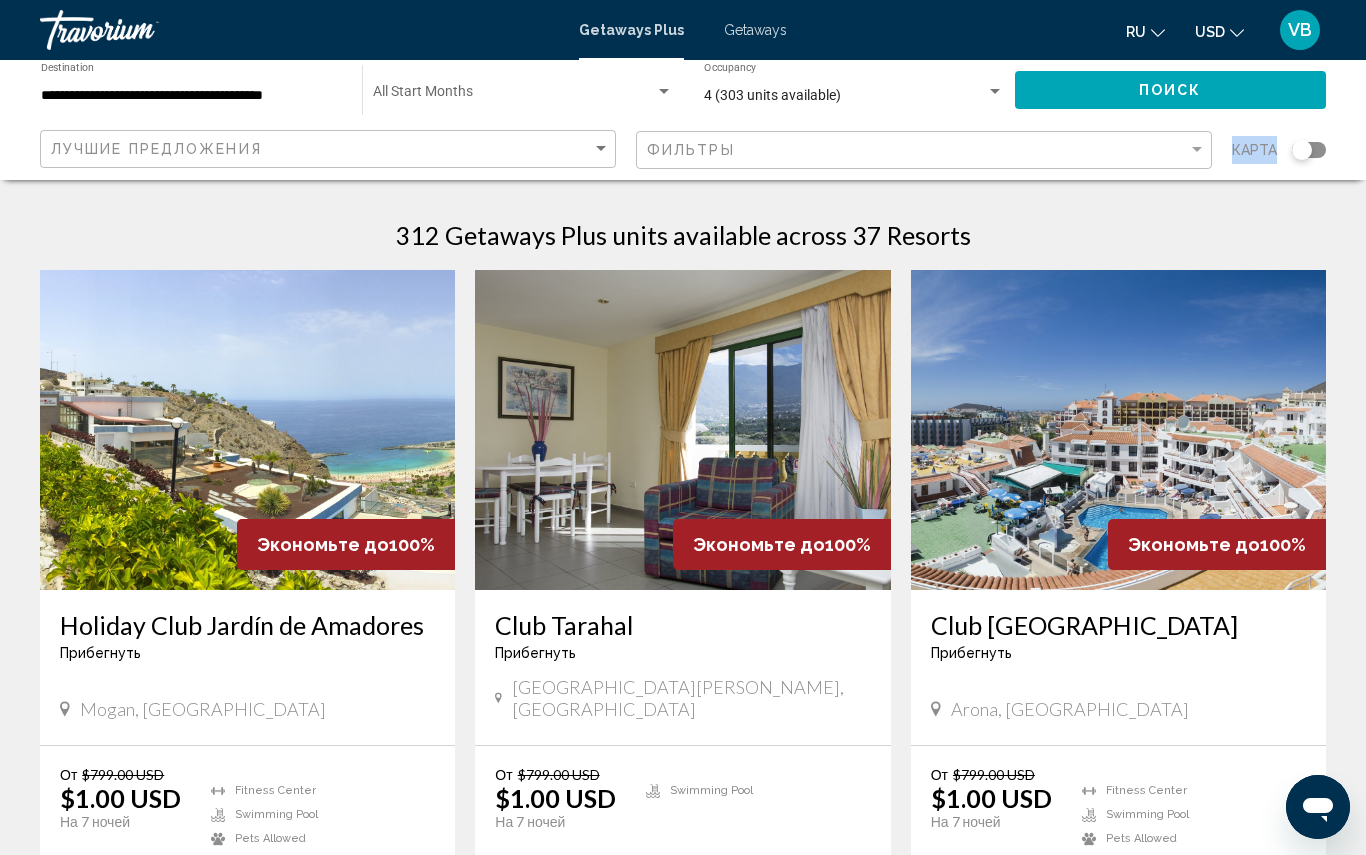 click 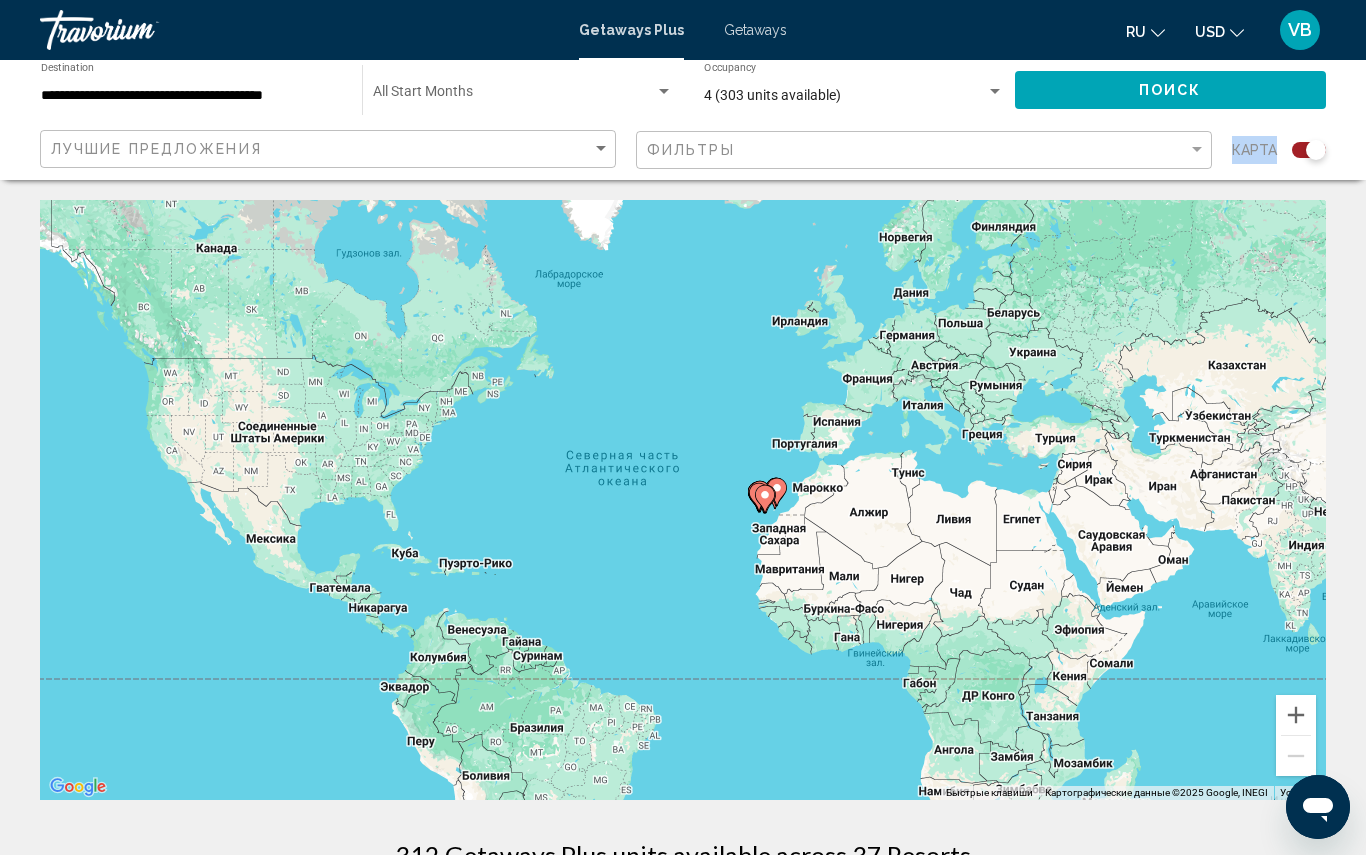 click on "карта" 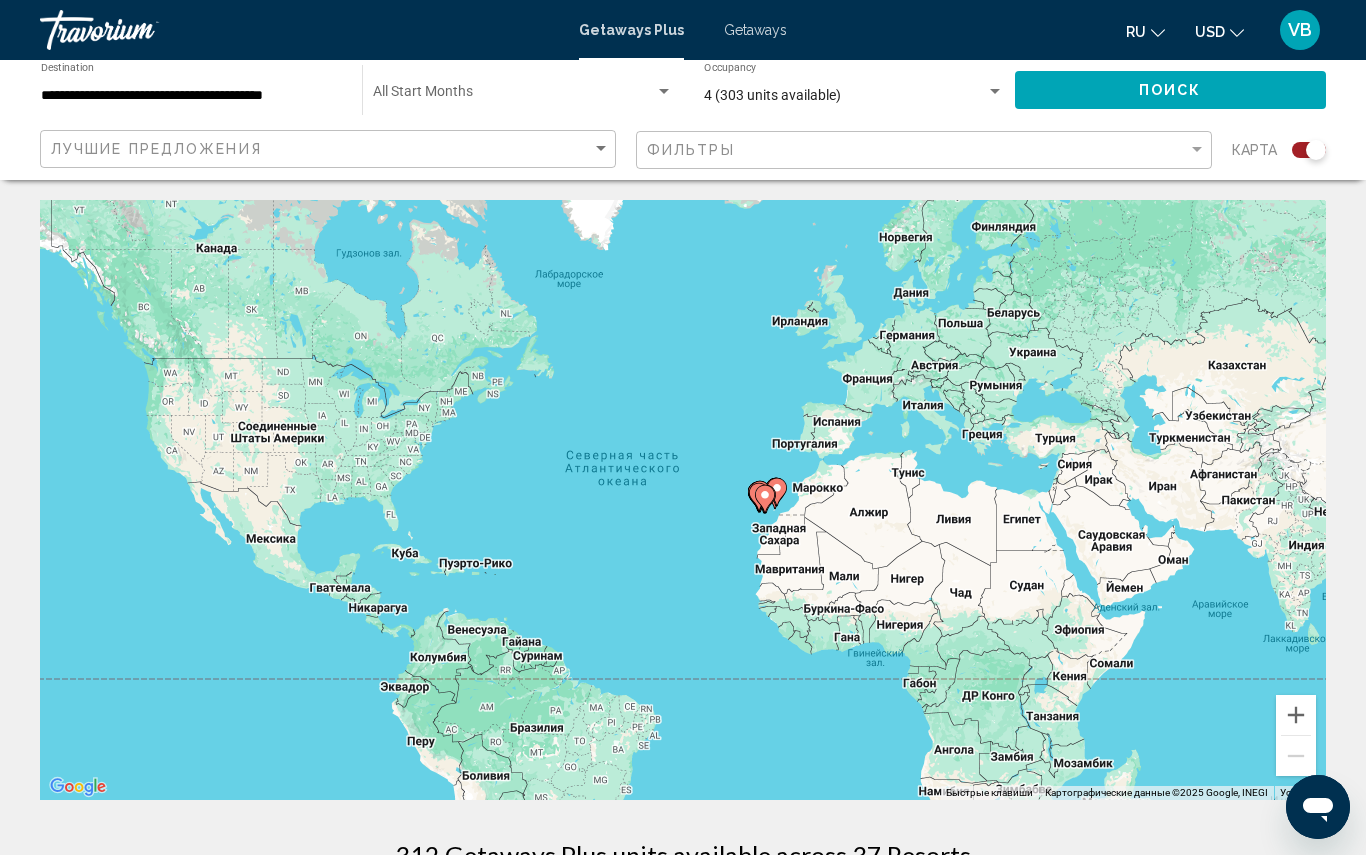 click 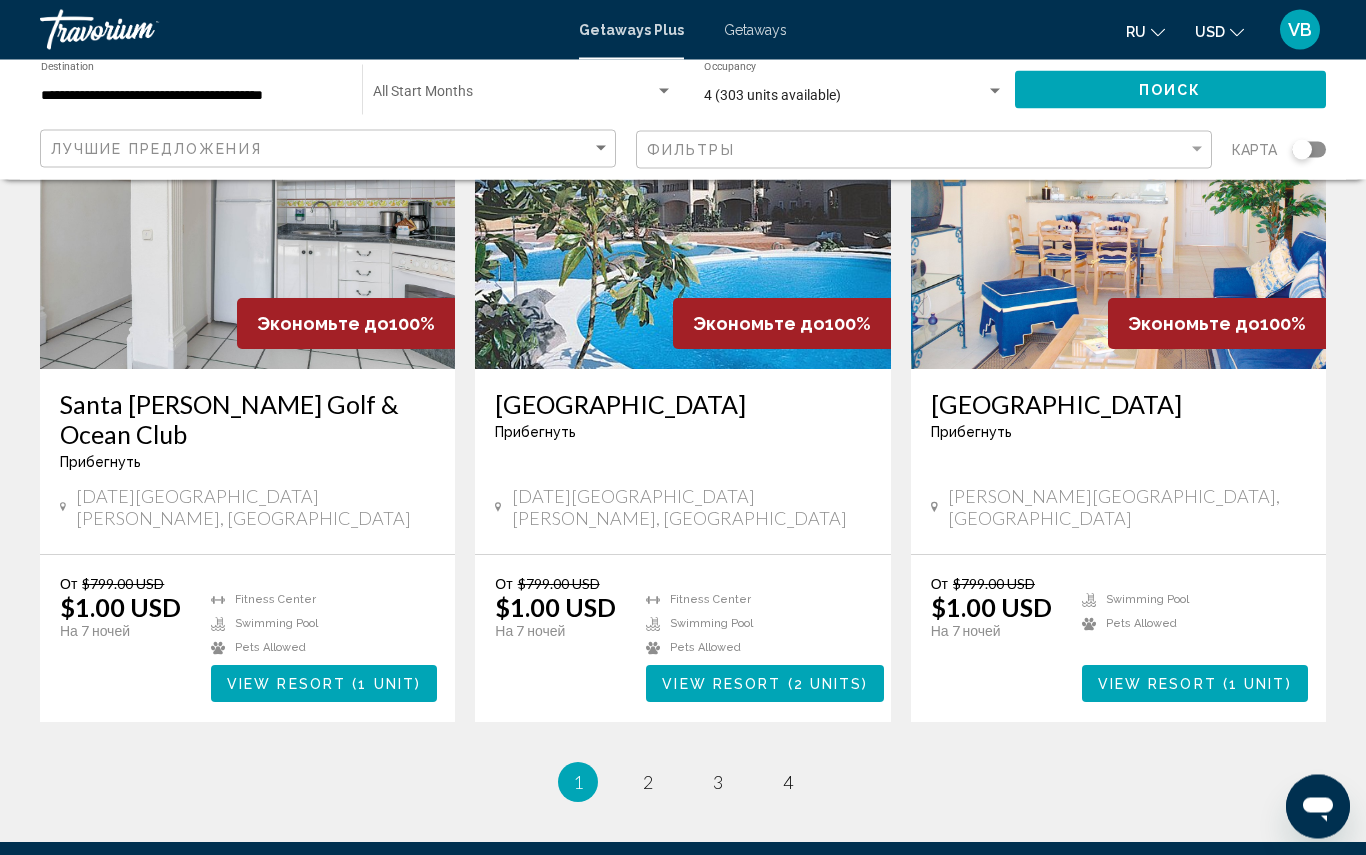 scroll, scrollTop: 2301, scrollLeft: 0, axis: vertical 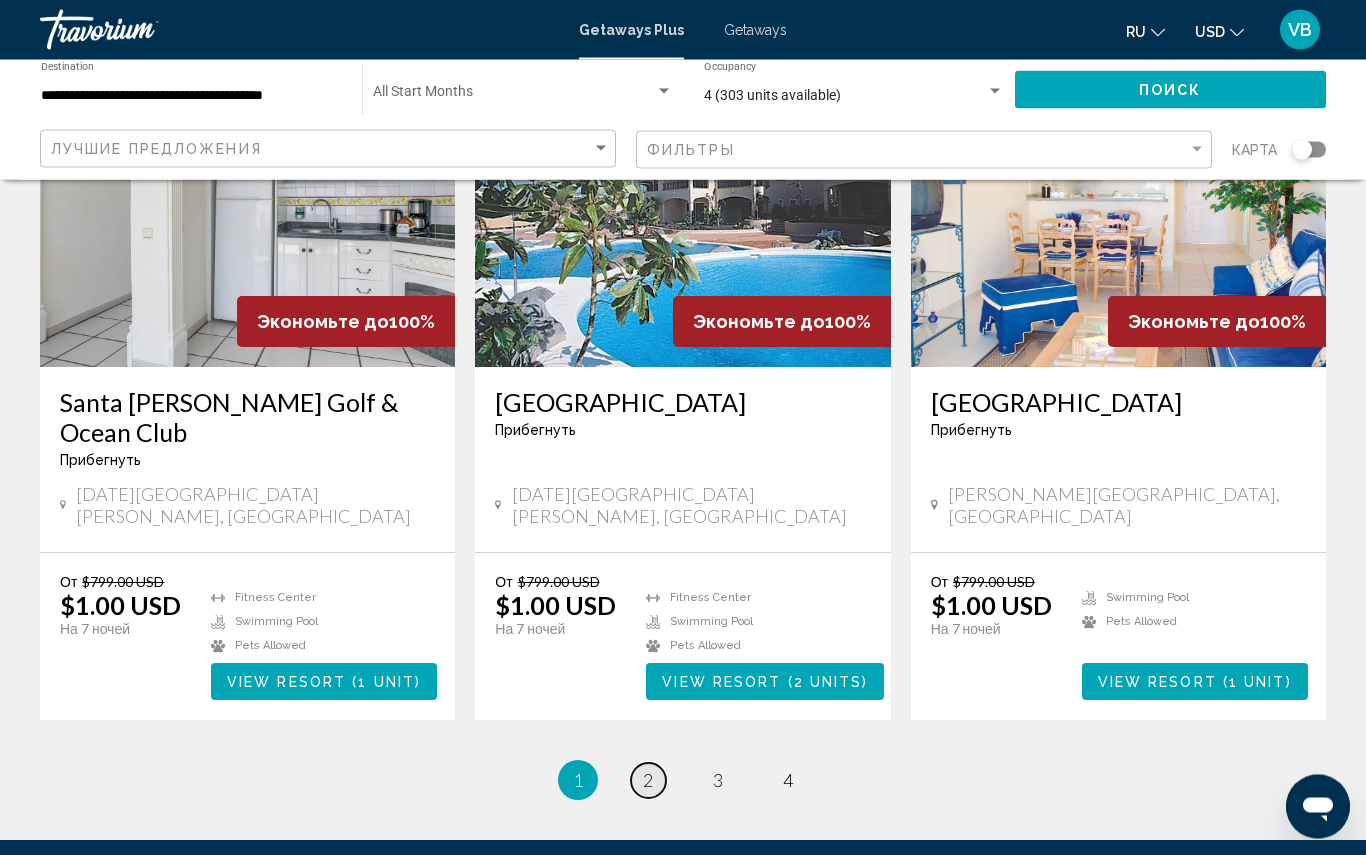 click on "page  2" at bounding box center [648, 781] 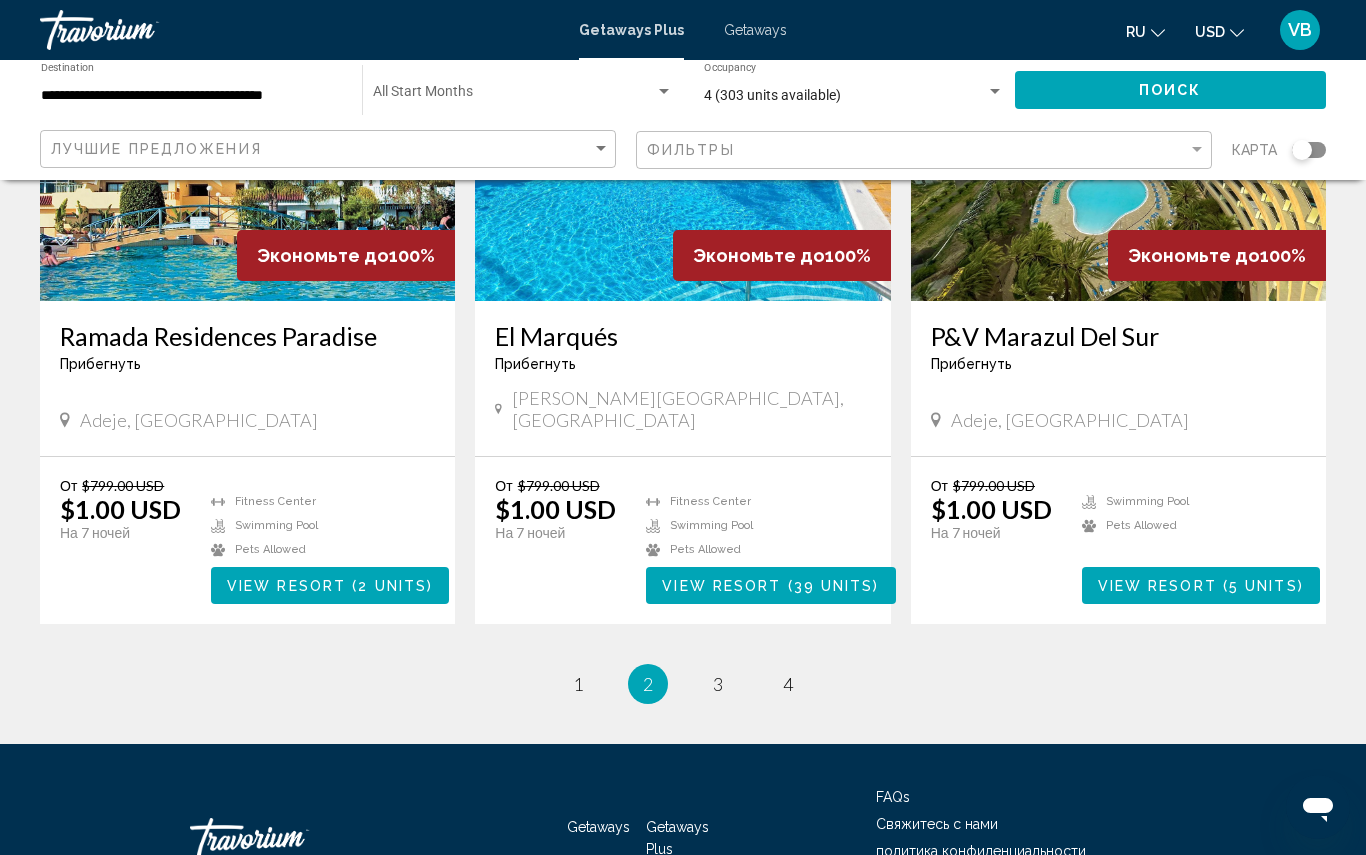 scroll, scrollTop: 2373, scrollLeft: 0, axis: vertical 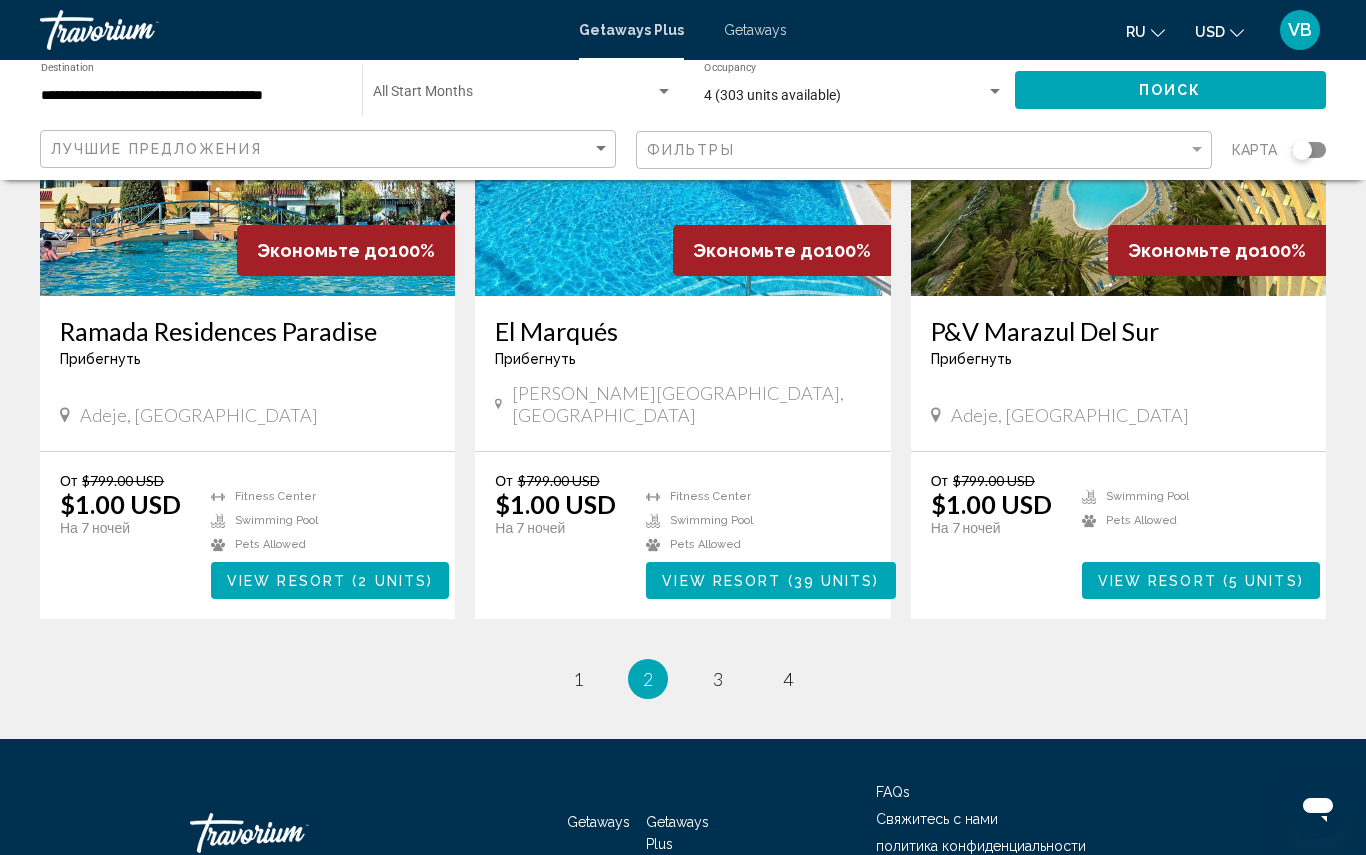 click on "Экономьте до  100%   Sunset View Club  Прибегнуть  -  Это курорт только для взрослых
[DATE][GEOGRAPHIC_DATA][PERSON_NAME], [GEOGRAPHIC_DATA] От $799.00 USD $1.00 USD На 7 ночей Вы экономите  $798.00 USD   temp  4.4
Swimming Pool
Pets [GEOGRAPHIC_DATA]    ( 2 units )  Экономьте до  100%   Club Tarahal  Прибегнуть  -  Это курорт только для взрослых
[GEOGRAPHIC_DATA][PERSON_NAME], [GEOGRAPHIC_DATA] От $799.00 USD $1.00 USD На 7 ночей Вы экономите  $798.00 USD   temp  4.2
[GEOGRAPHIC_DATA]    ( 21 units )  Экономьте до  100%   Diamond Club Maritima  Прибегнуть  -  Это курорт только для взрослых
[GEOGRAPHIC_DATA][PERSON_NAME], [GEOGRAPHIC_DATA] От $799.00 USD $1.00 USD  temp  4.2" at bounding box center (683, -722) 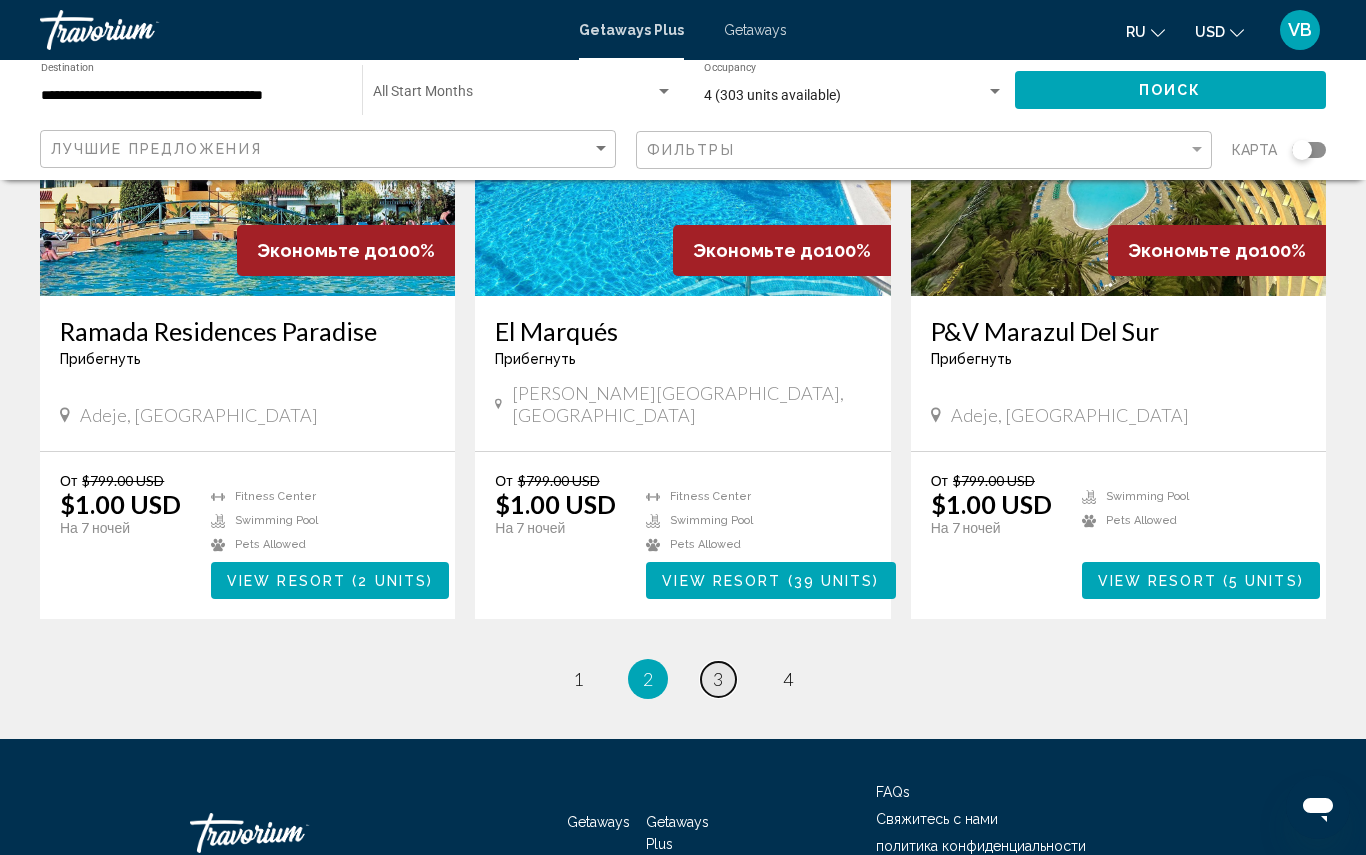 click on "page  3" at bounding box center (718, 679) 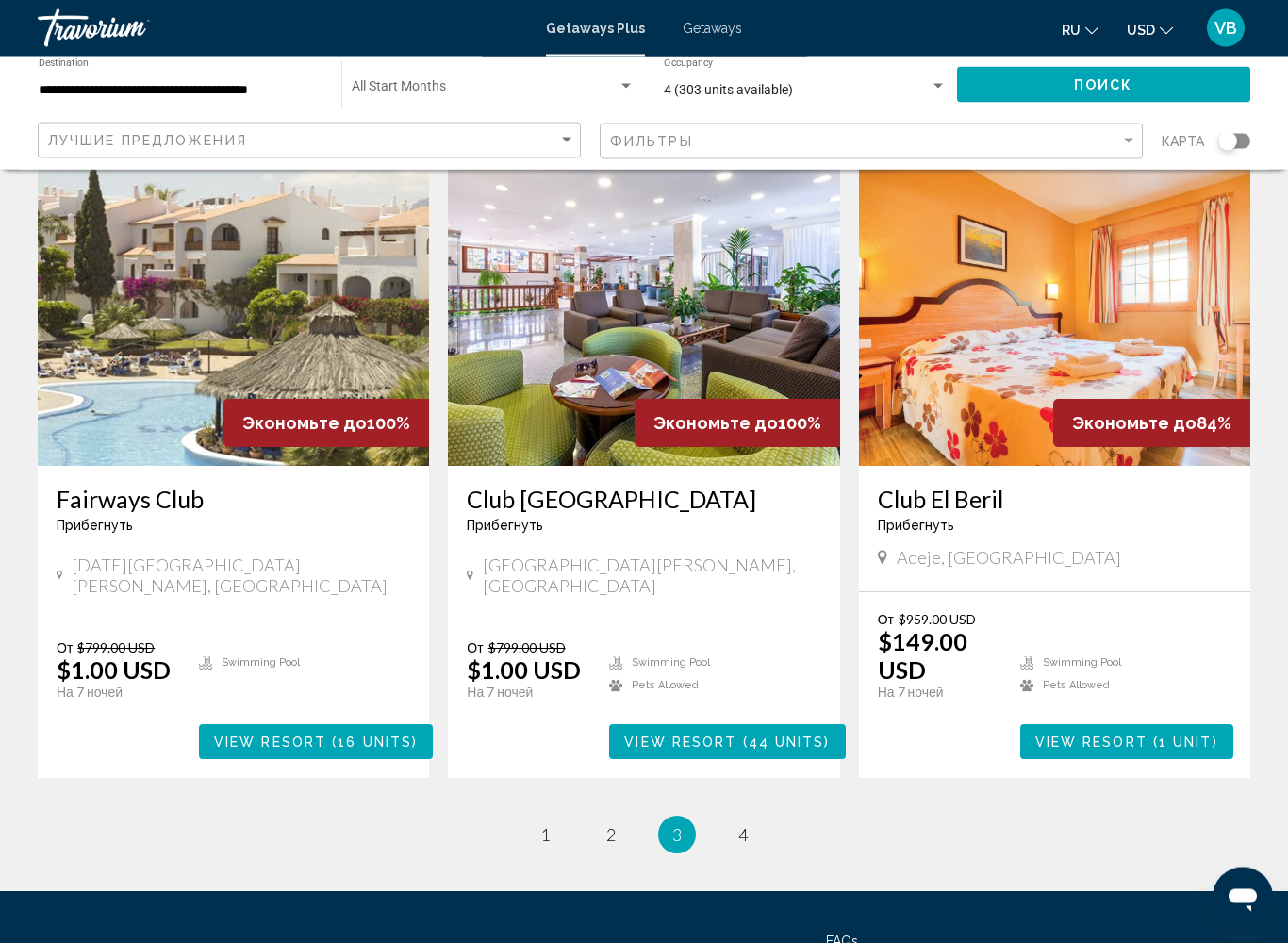 scroll, scrollTop: 2031, scrollLeft: 0, axis: vertical 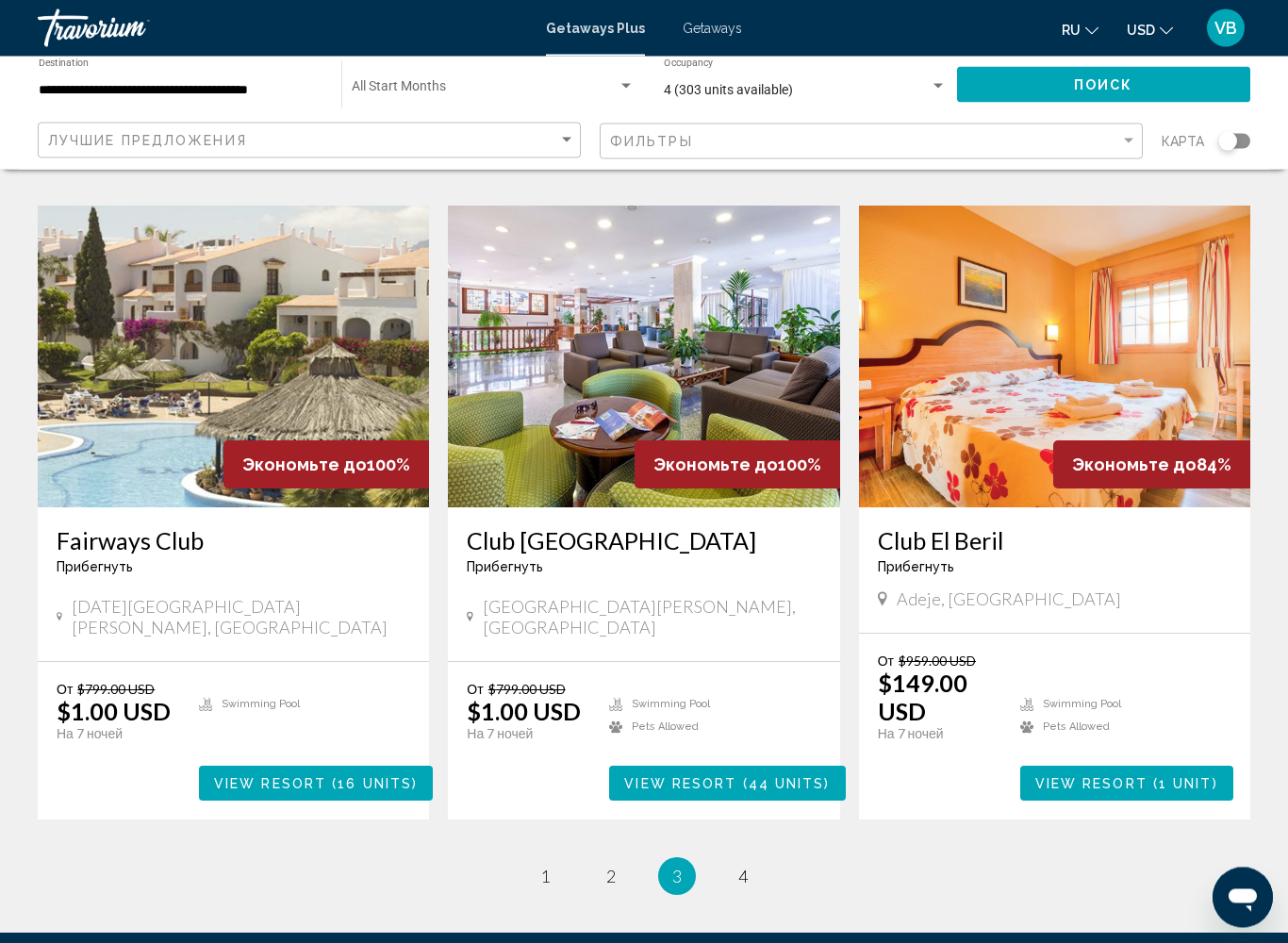 click at bounding box center [1054, 357] 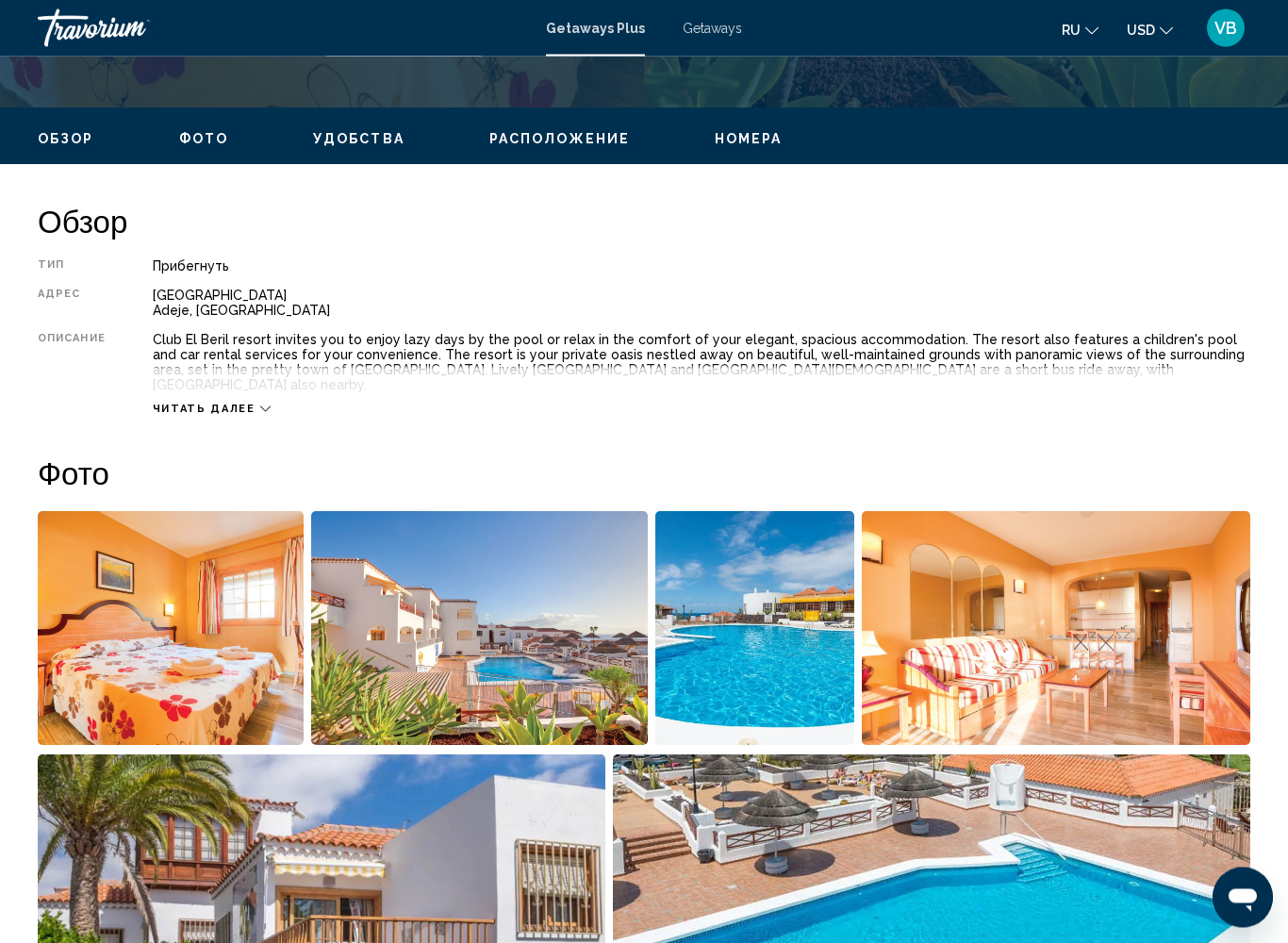 scroll, scrollTop: 845, scrollLeft: 0, axis: vertical 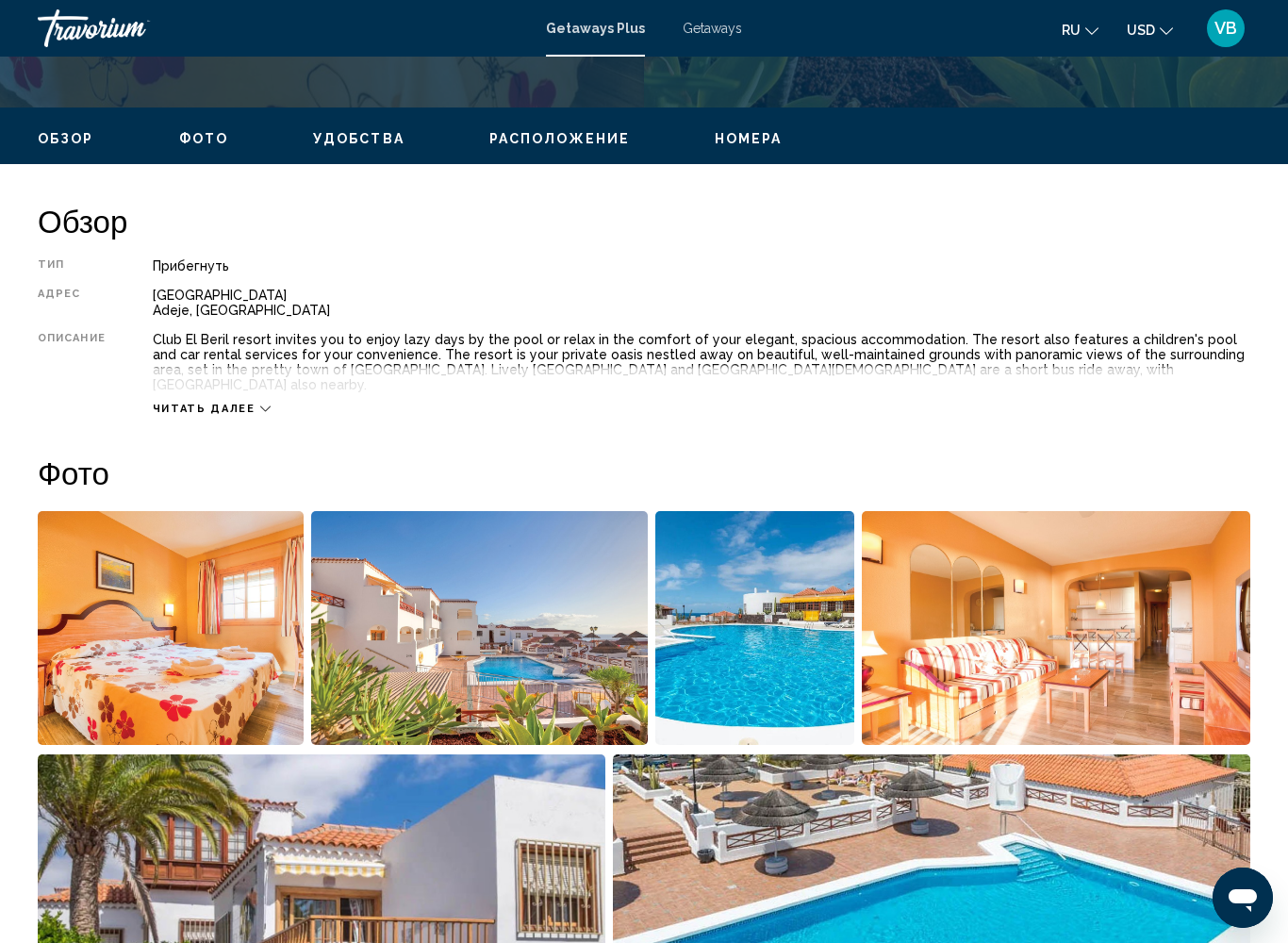 click at bounding box center [1056, 628] 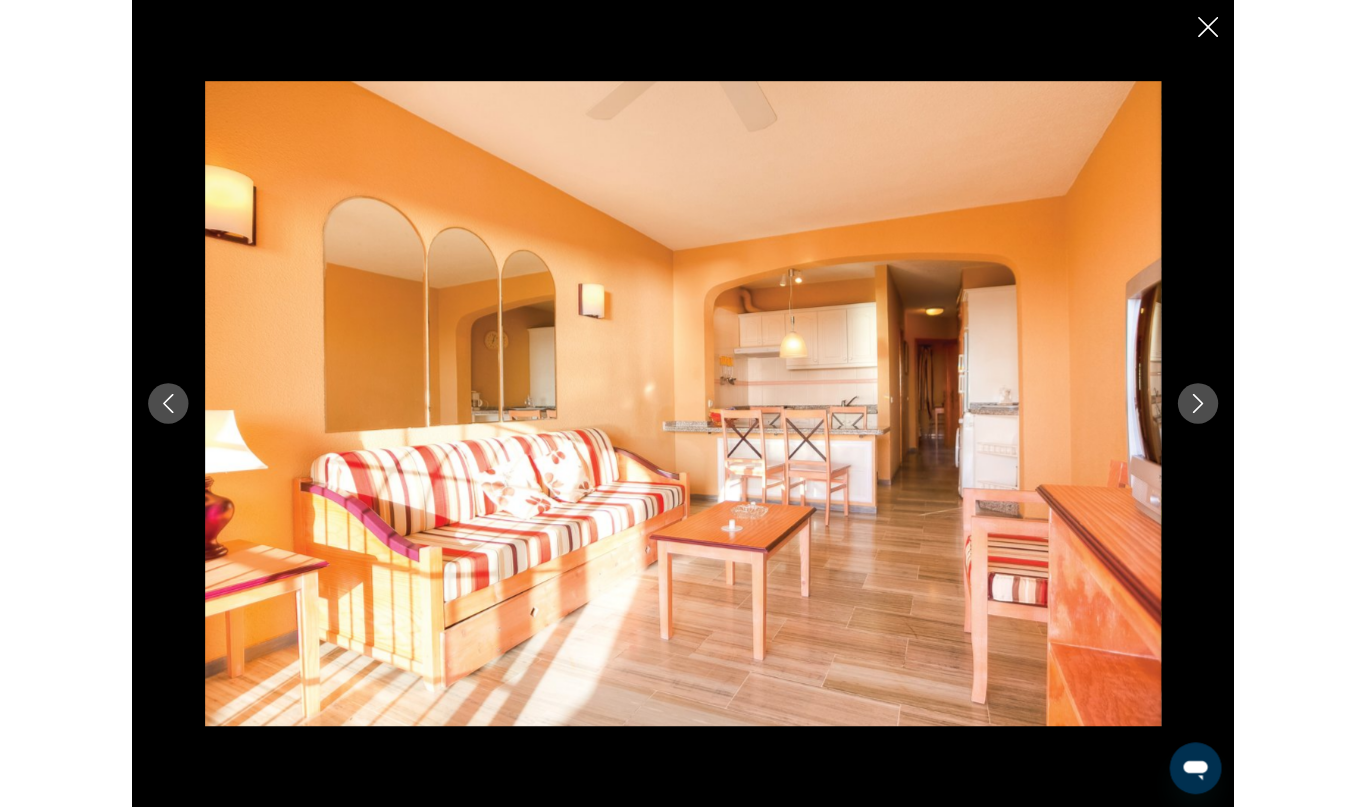 scroll, scrollTop: 413, scrollLeft: 0, axis: vertical 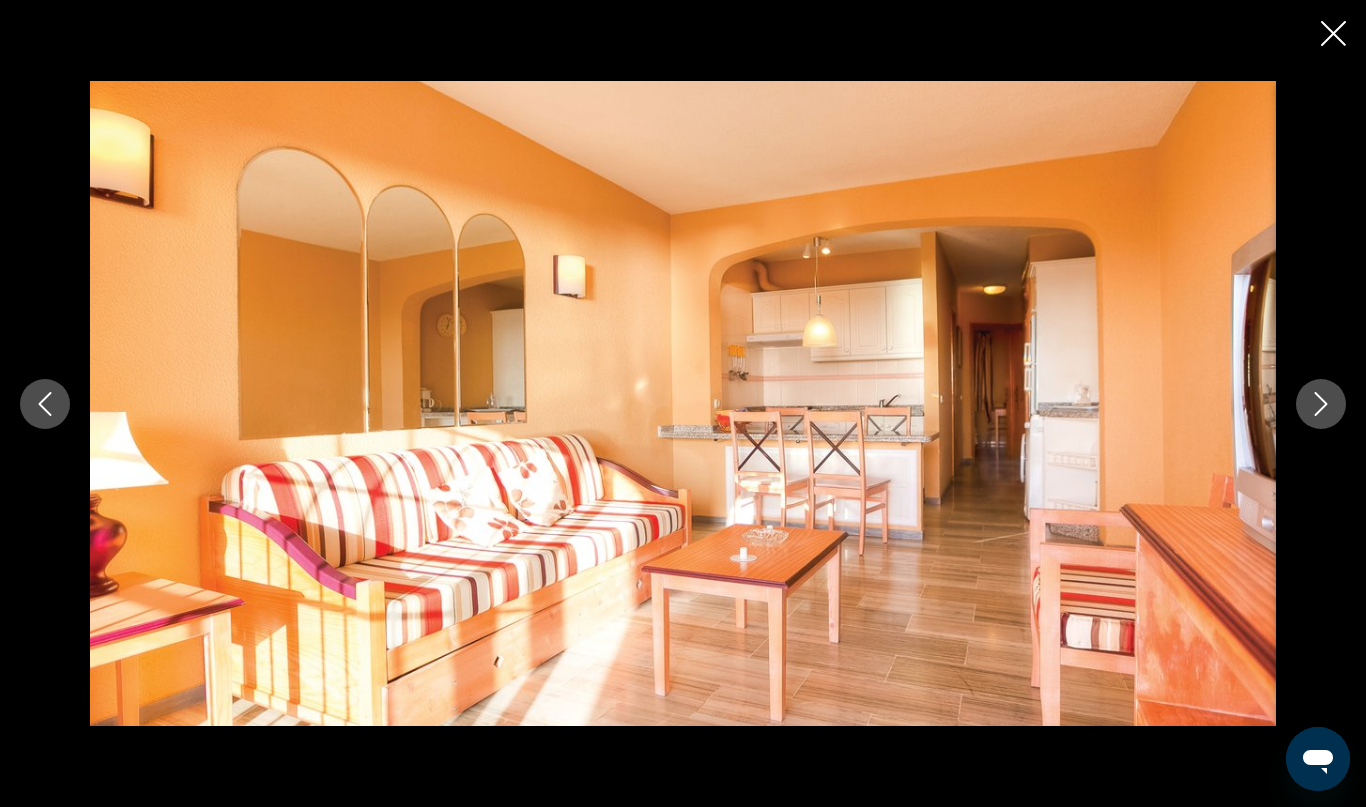click at bounding box center [1321, 404] 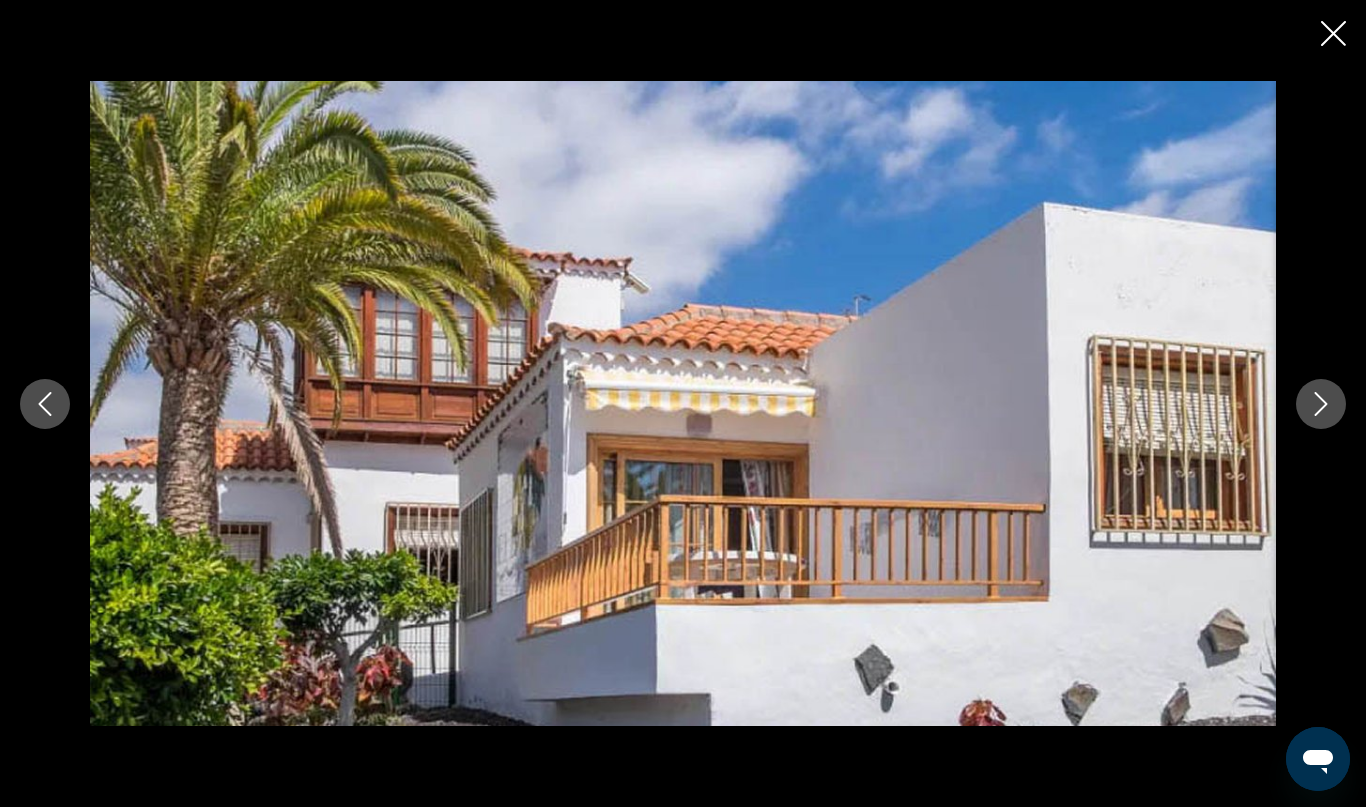 click at bounding box center [683, 404] 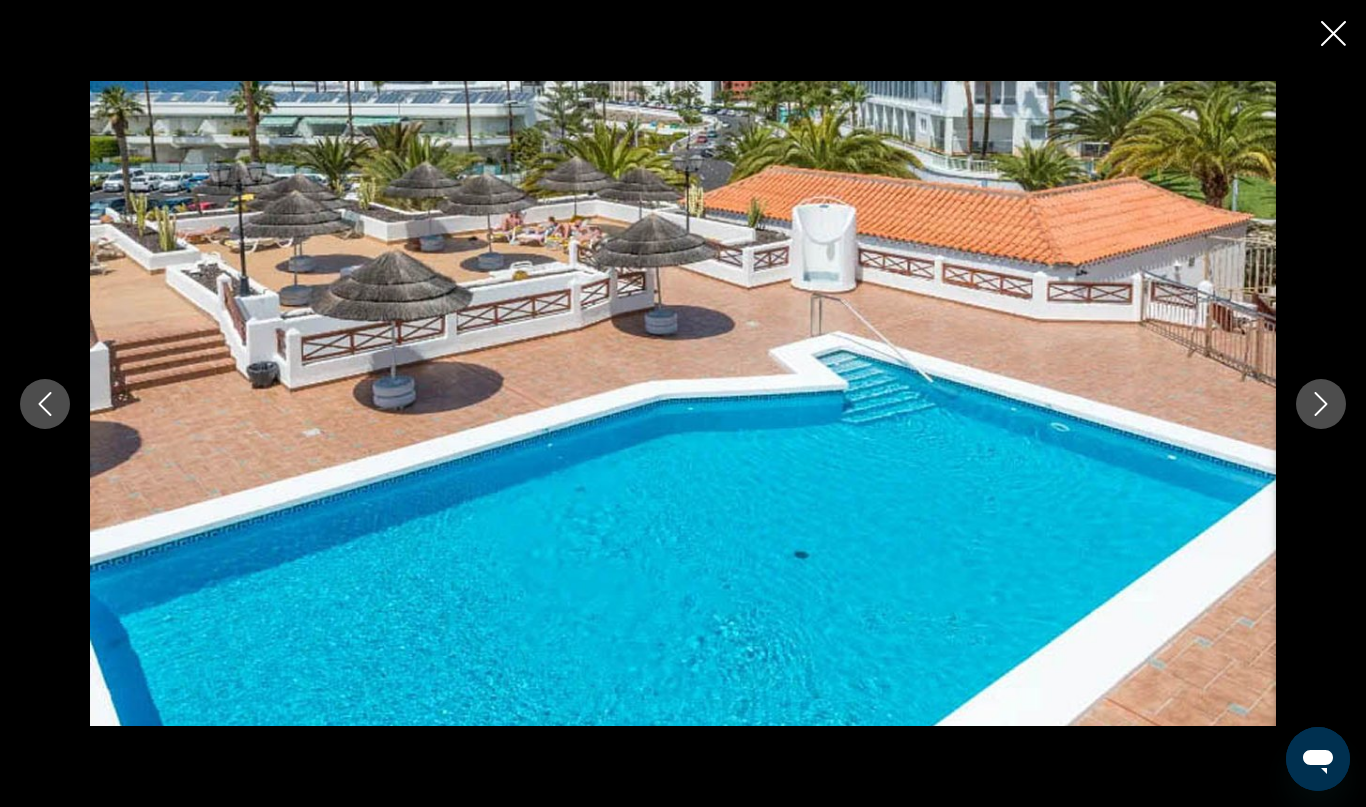click 